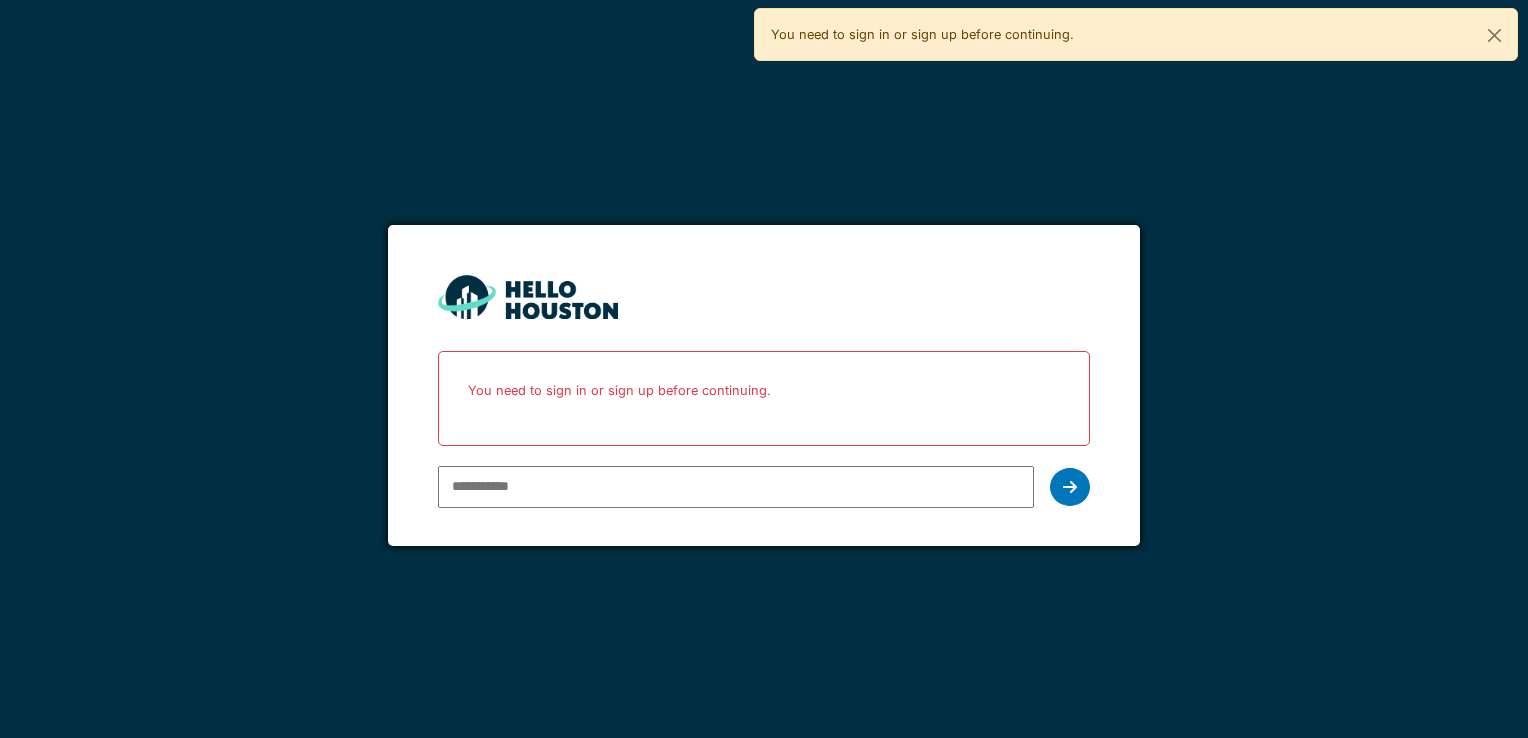 scroll, scrollTop: 0, scrollLeft: 0, axis: both 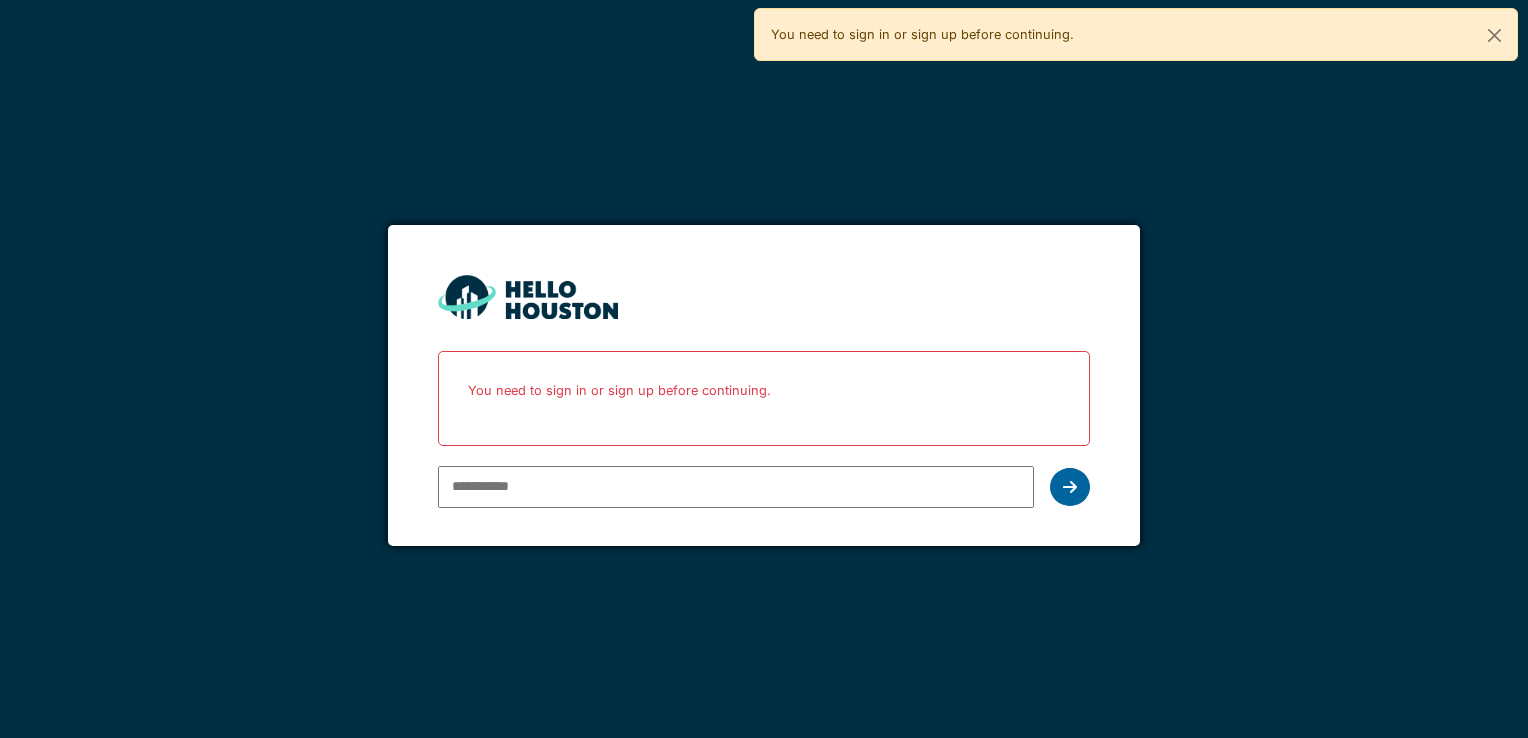 type on "**********" 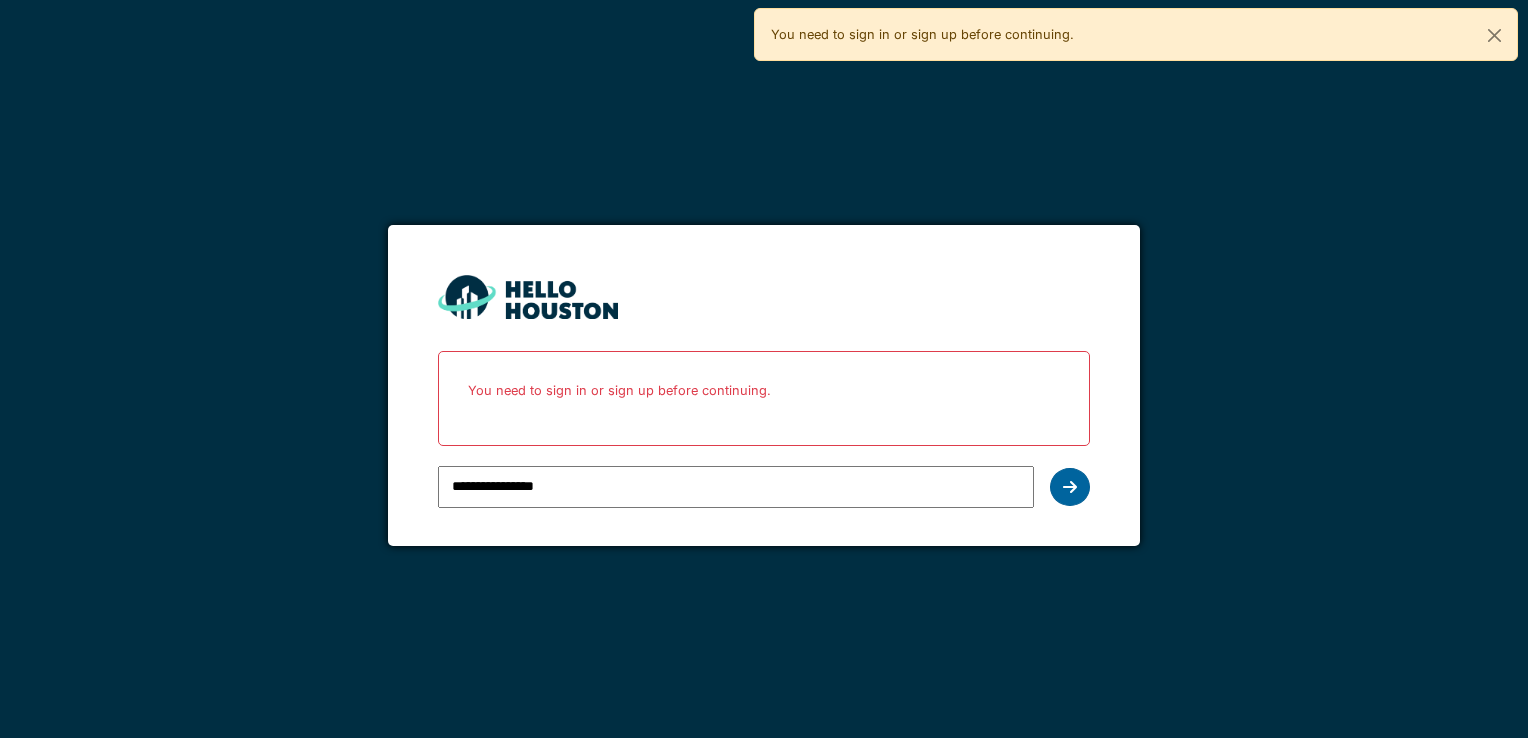 click at bounding box center (1070, 487) 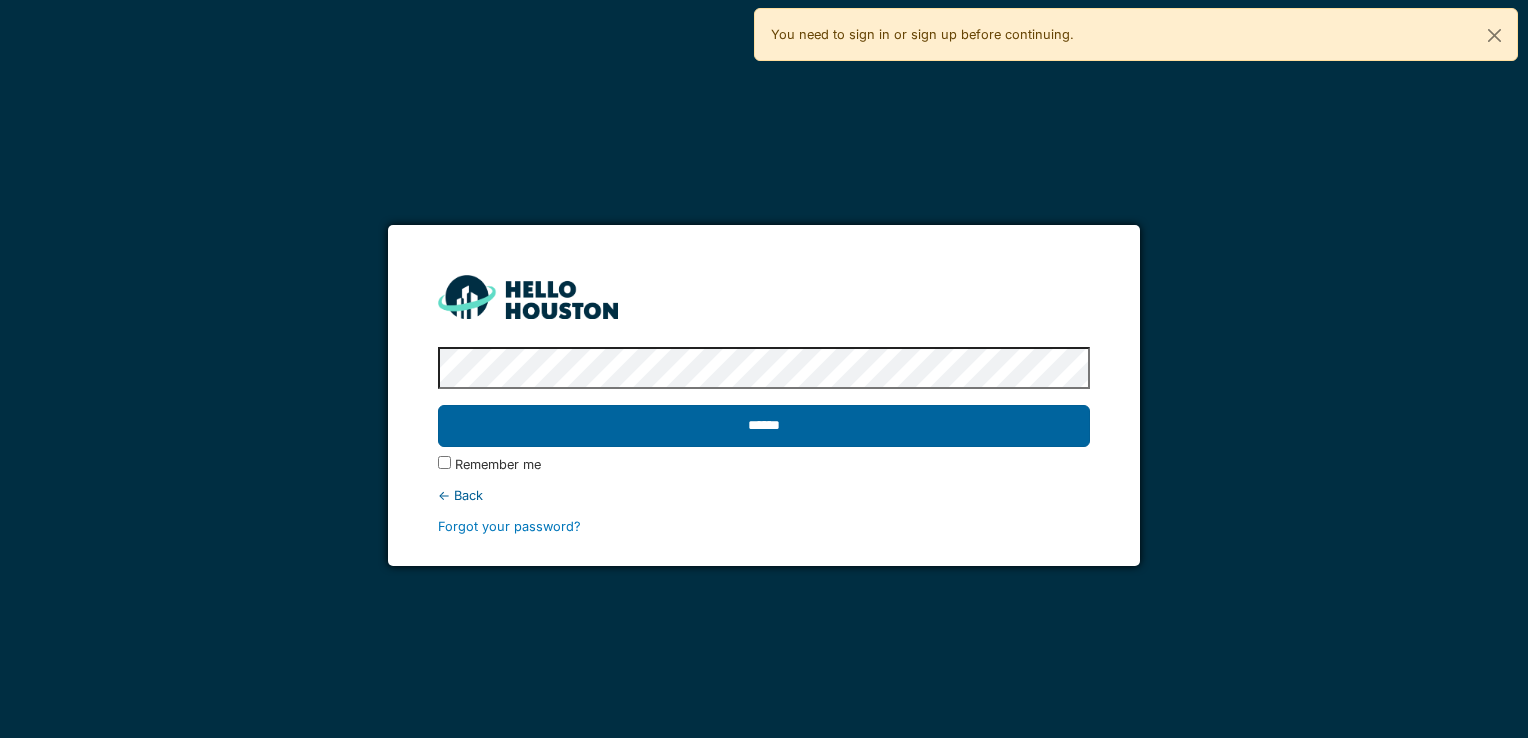 click on "******" at bounding box center [763, 426] 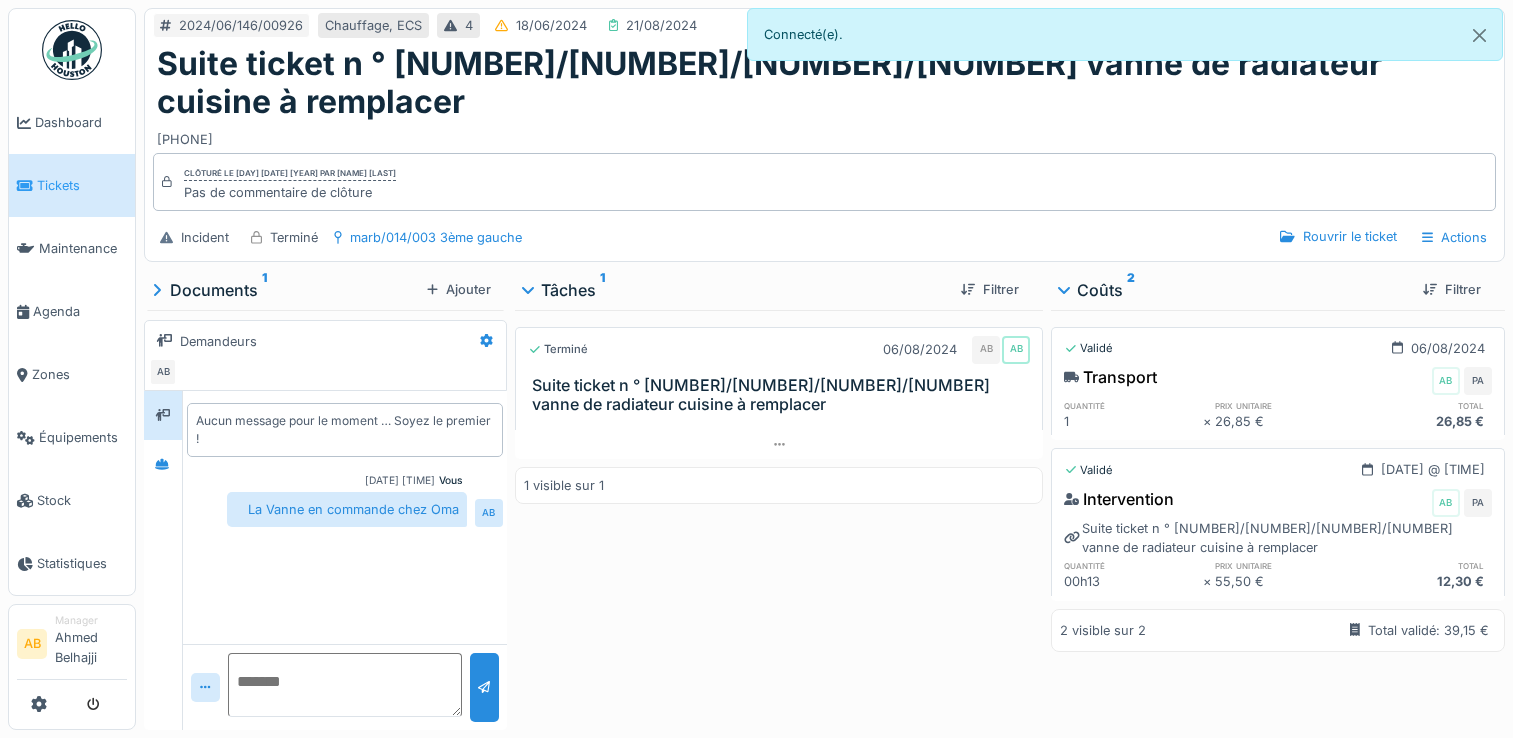 scroll, scrollTop: 0, scrollLeft: 0, axis: both 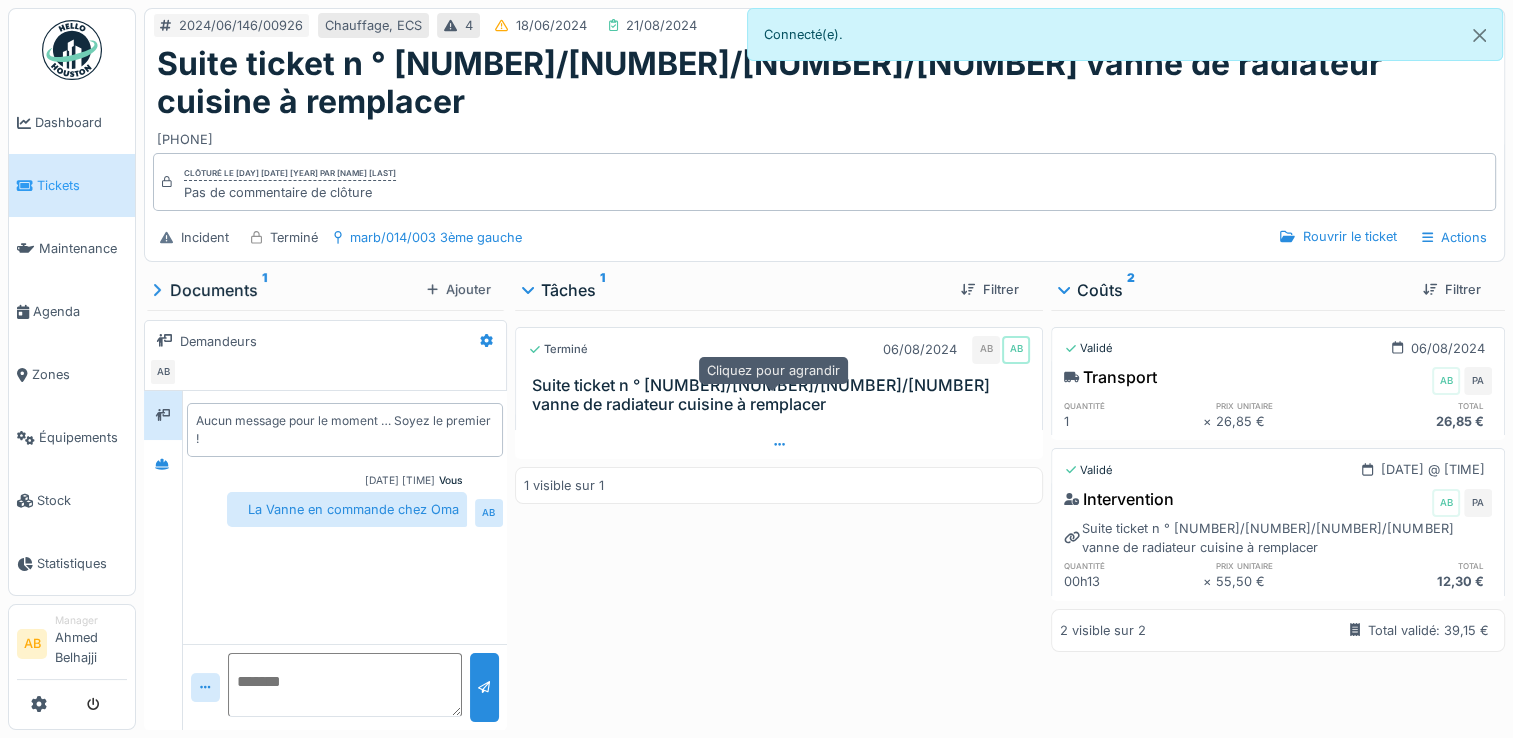 click at bounding box center [779, 444] 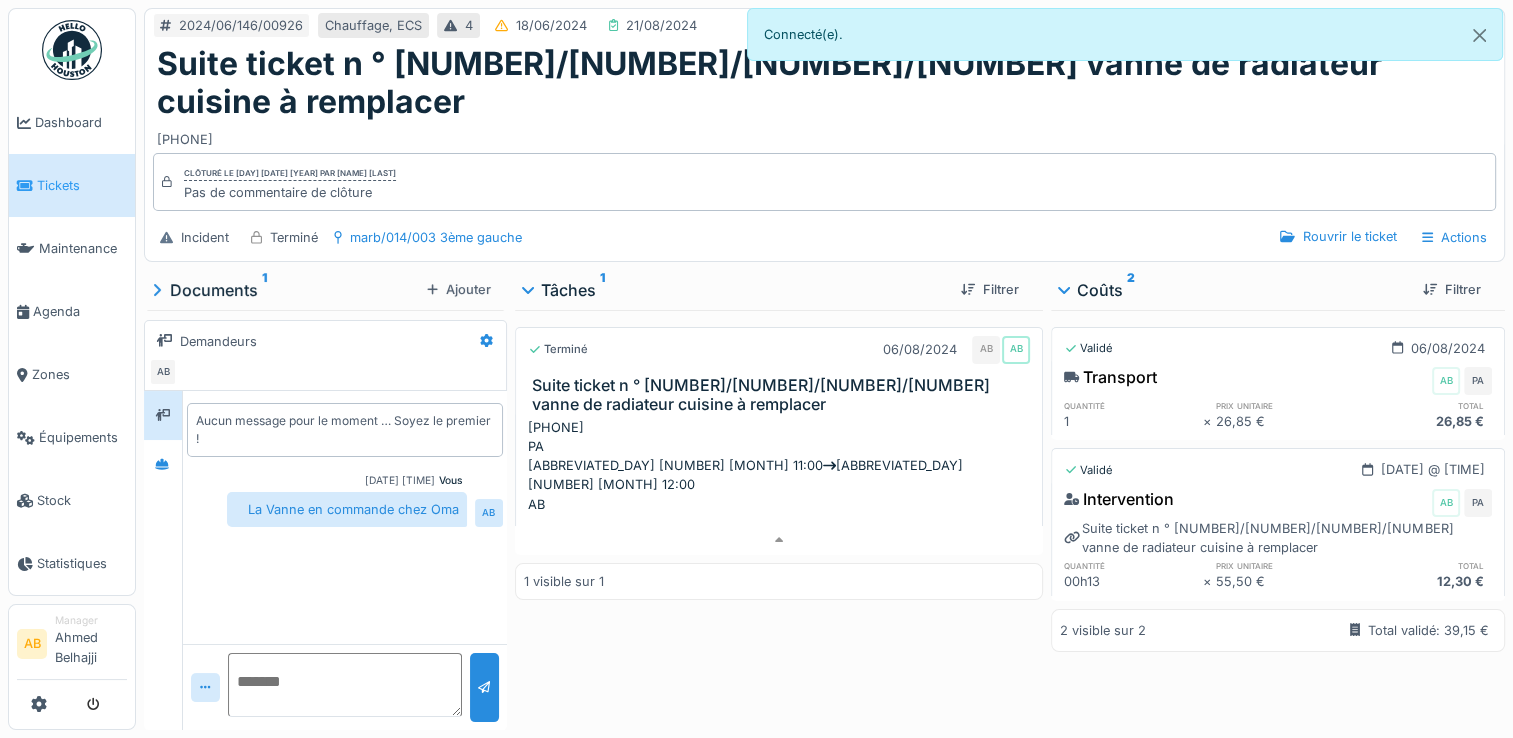 scroll, scrollTop: 15, scrollLeft: 0, axis: vertical 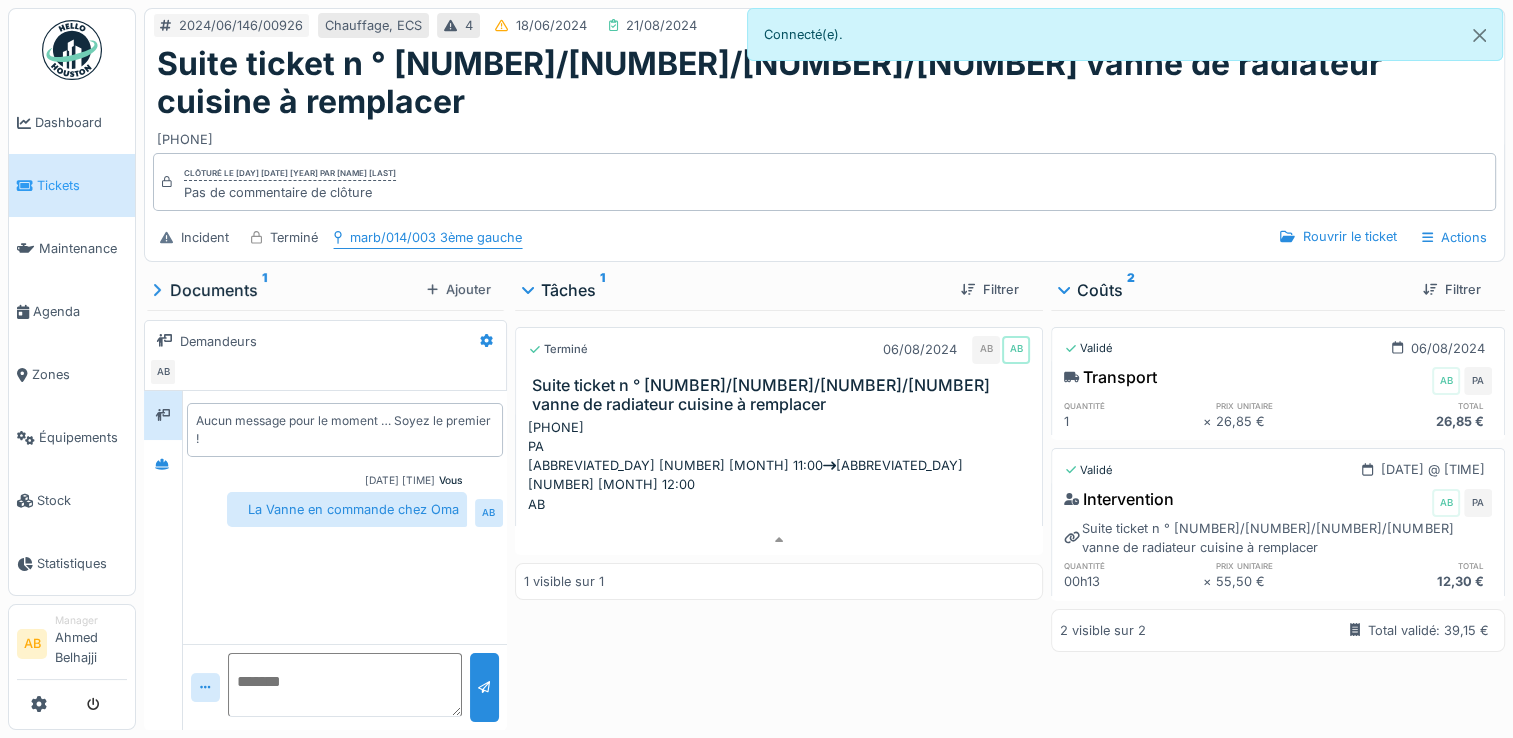 click on "marb/014/003 3ème gauche" at bounding box center [436, 237] 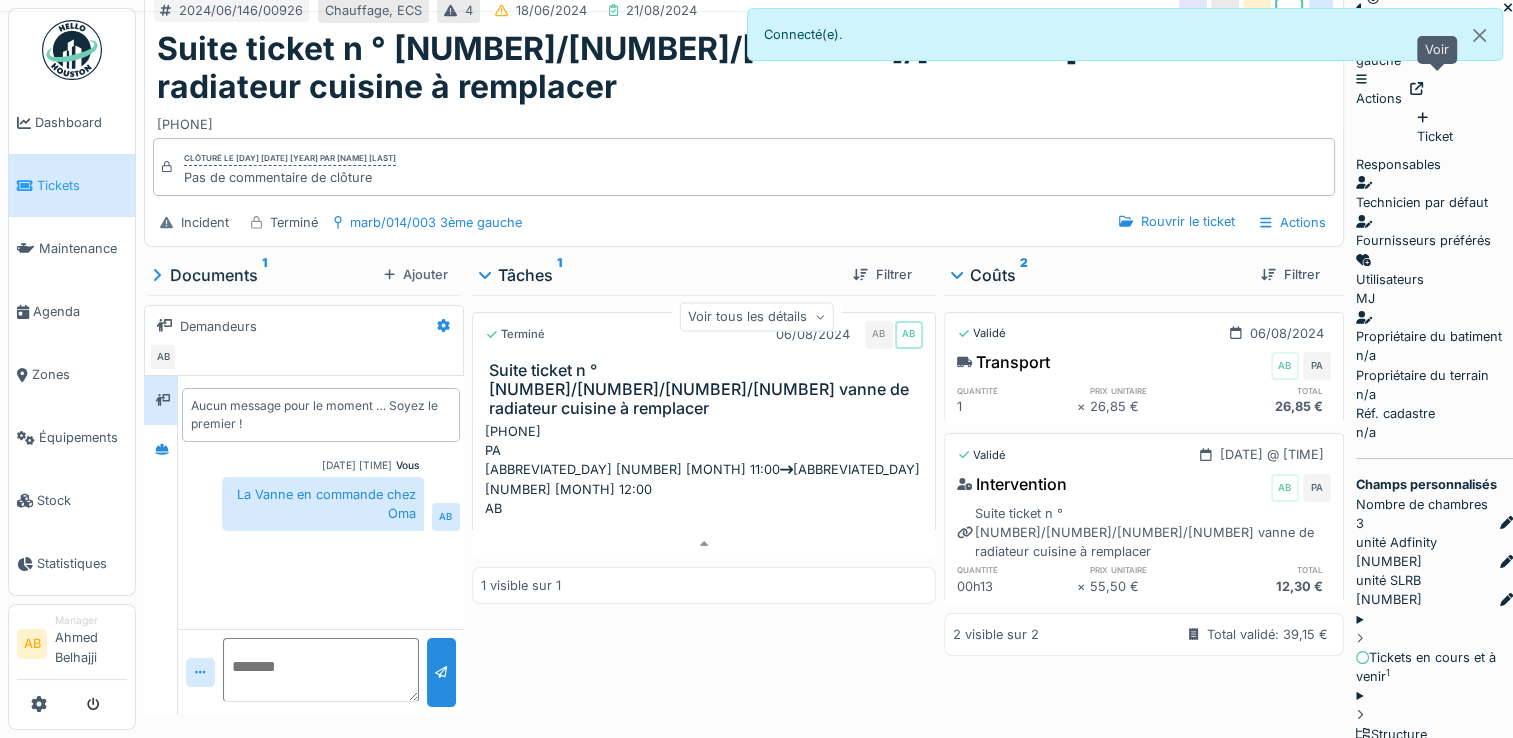 click at bounding box center [1416, 88] 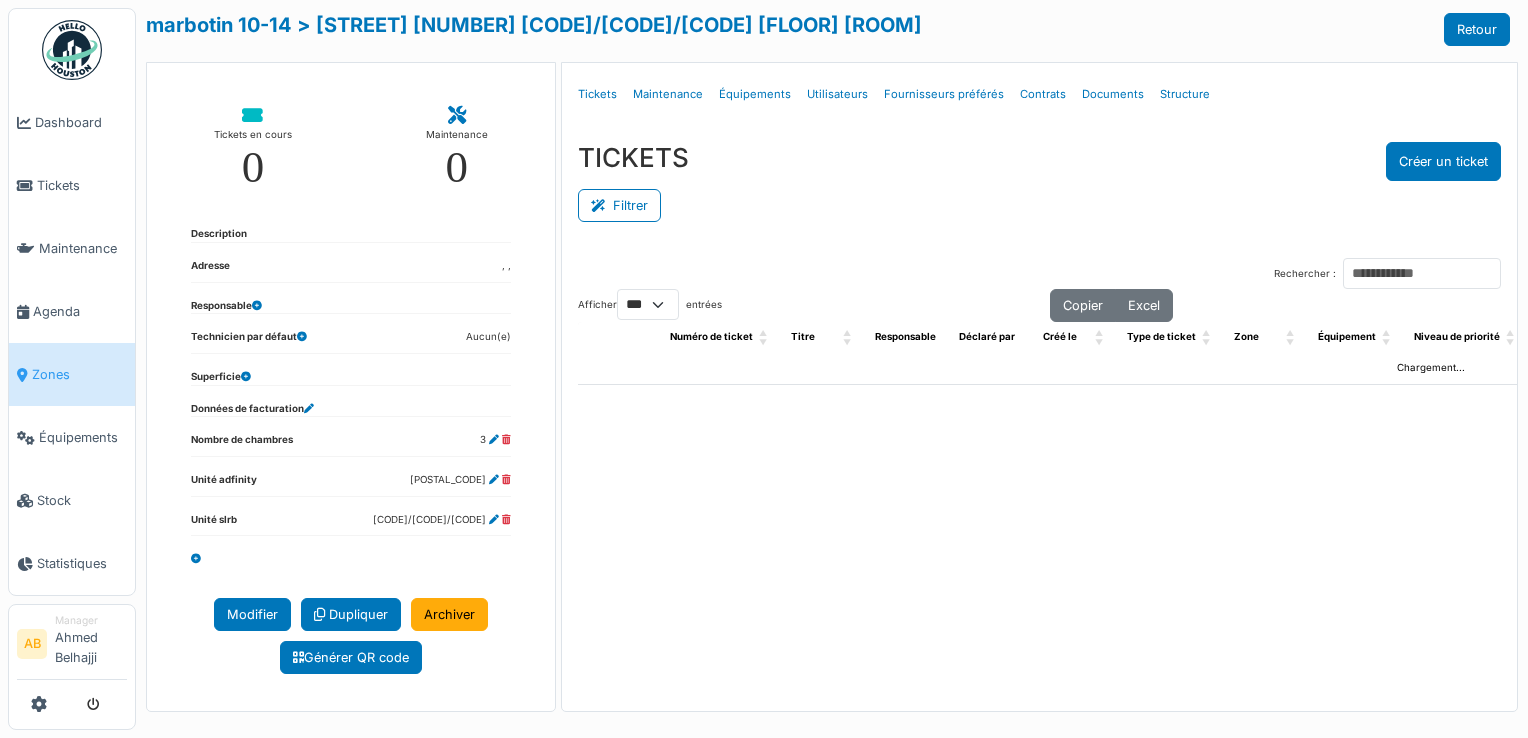 select on "***" 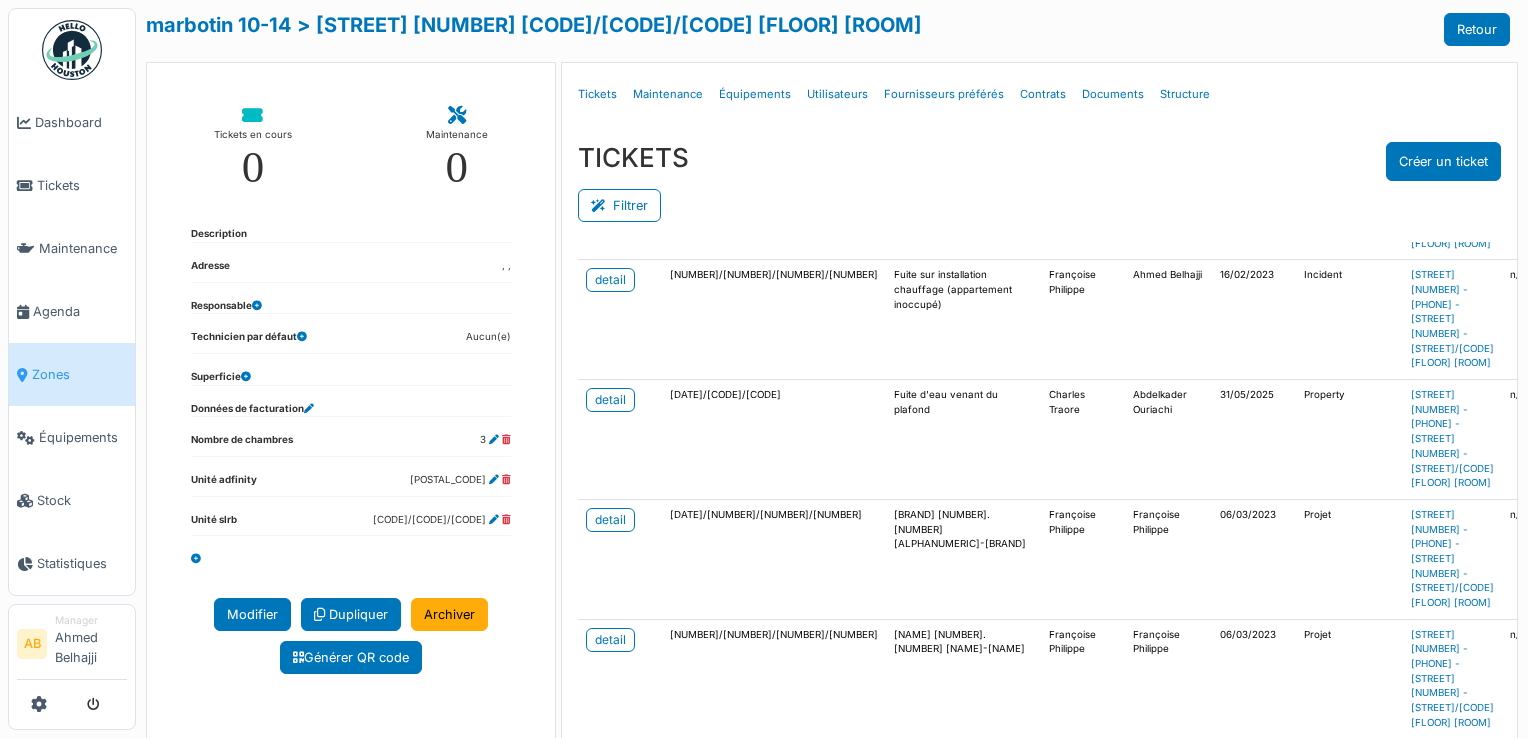 scroll, scrollTop: 735, scrollLeft: 0, axis: vertical 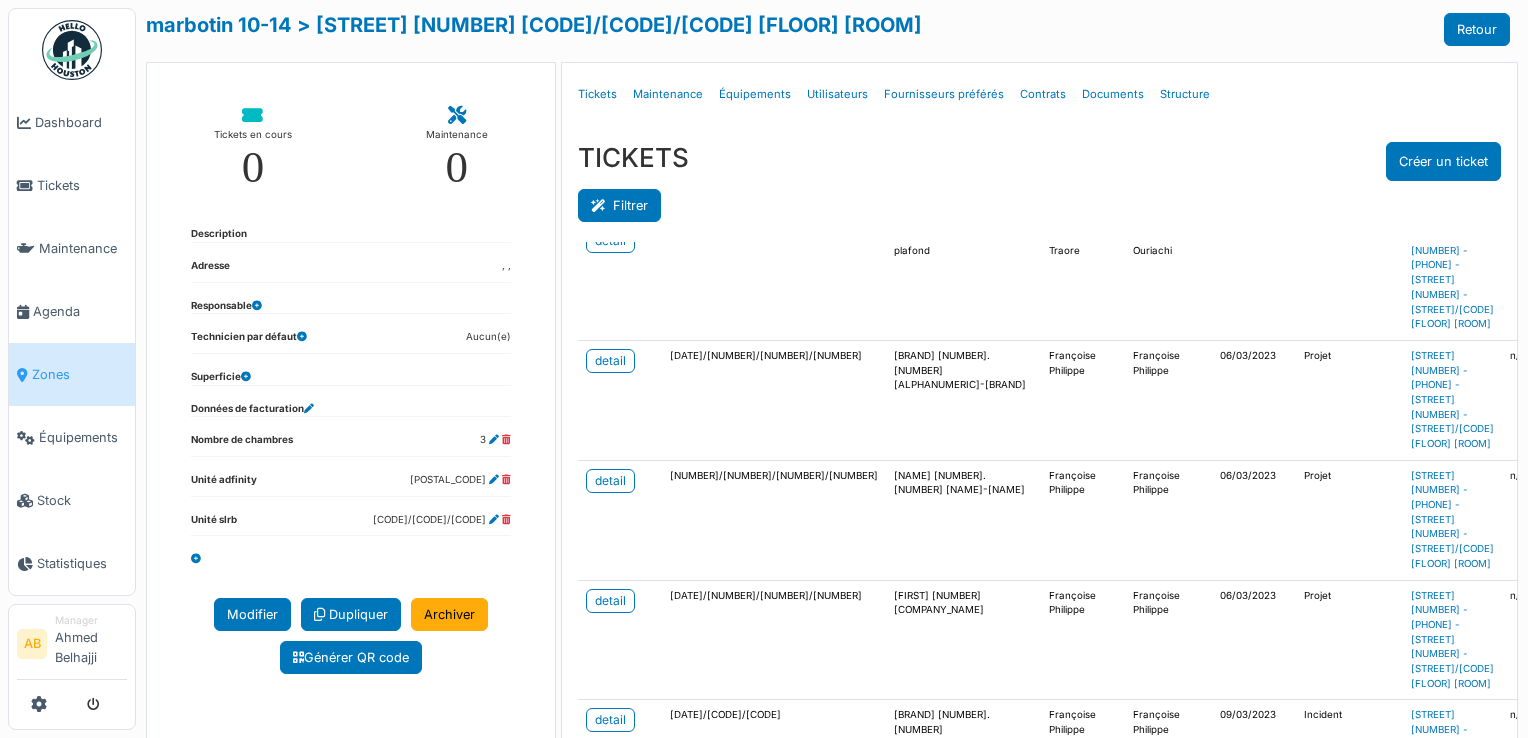 click on "Filtrer" at bounding box center (619, 205) 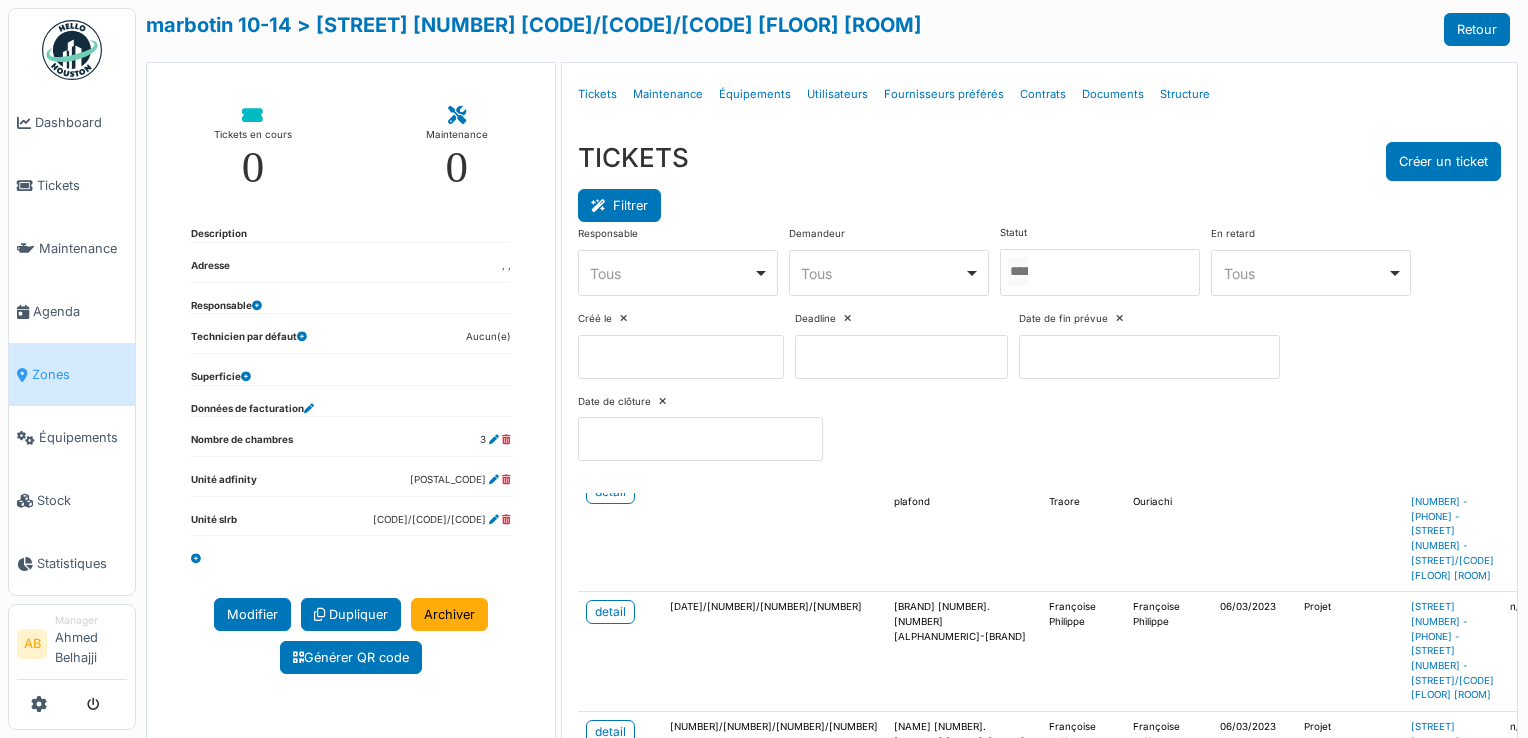 click on "Filtrer" at bounding box center (619, 205) 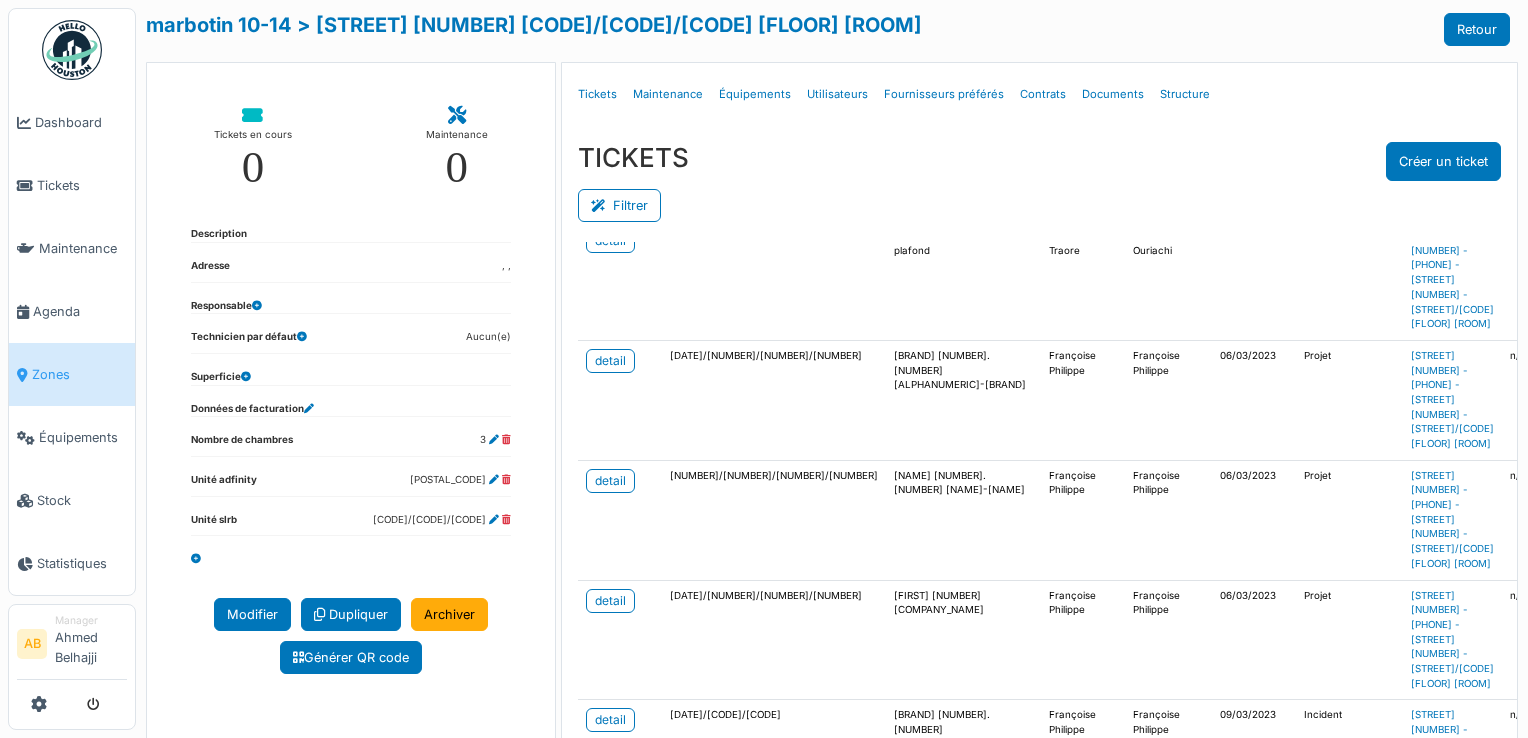 scroll, scrollTop: 214, scrollLeft: 0, axis: vertical 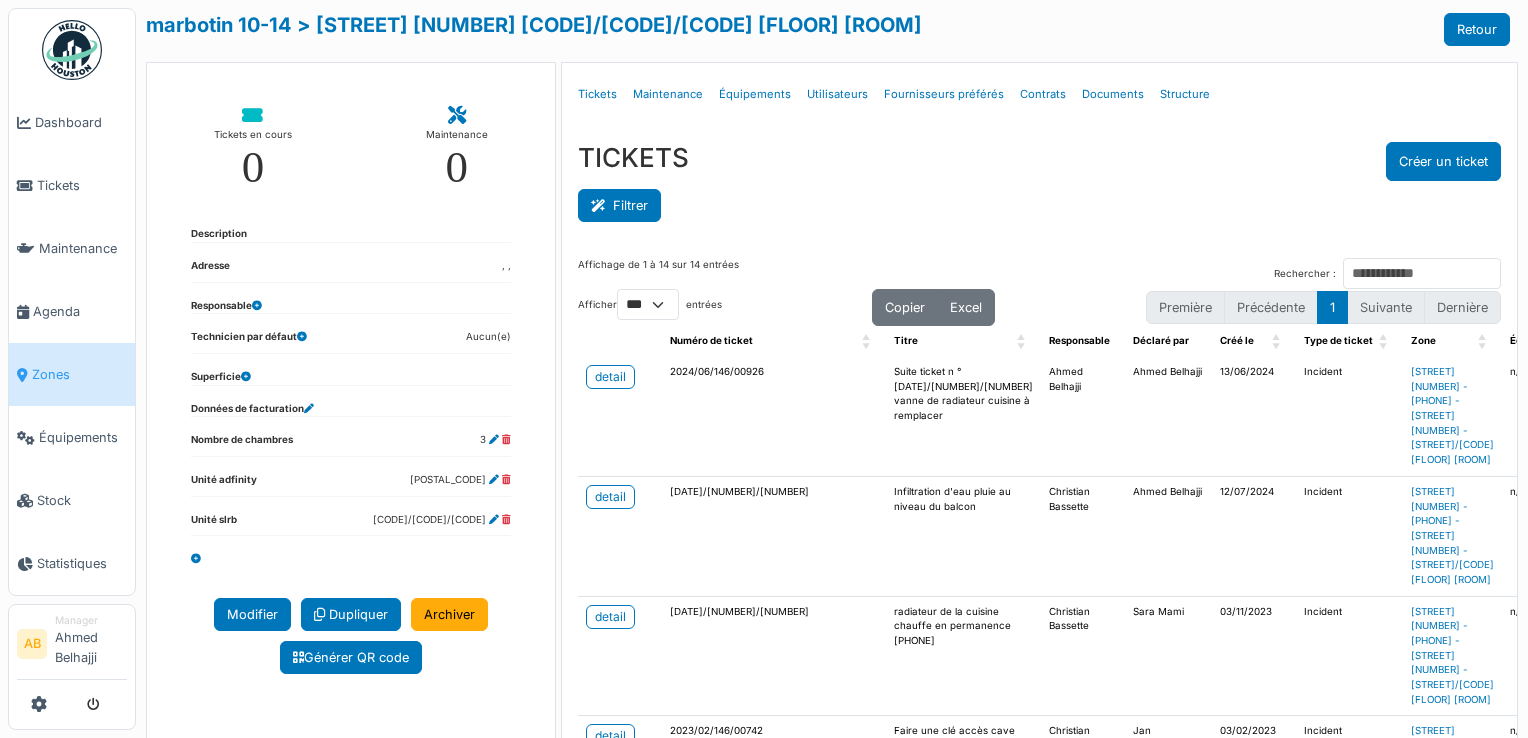 click on "Filtrer" at bounding box center (619, 205) 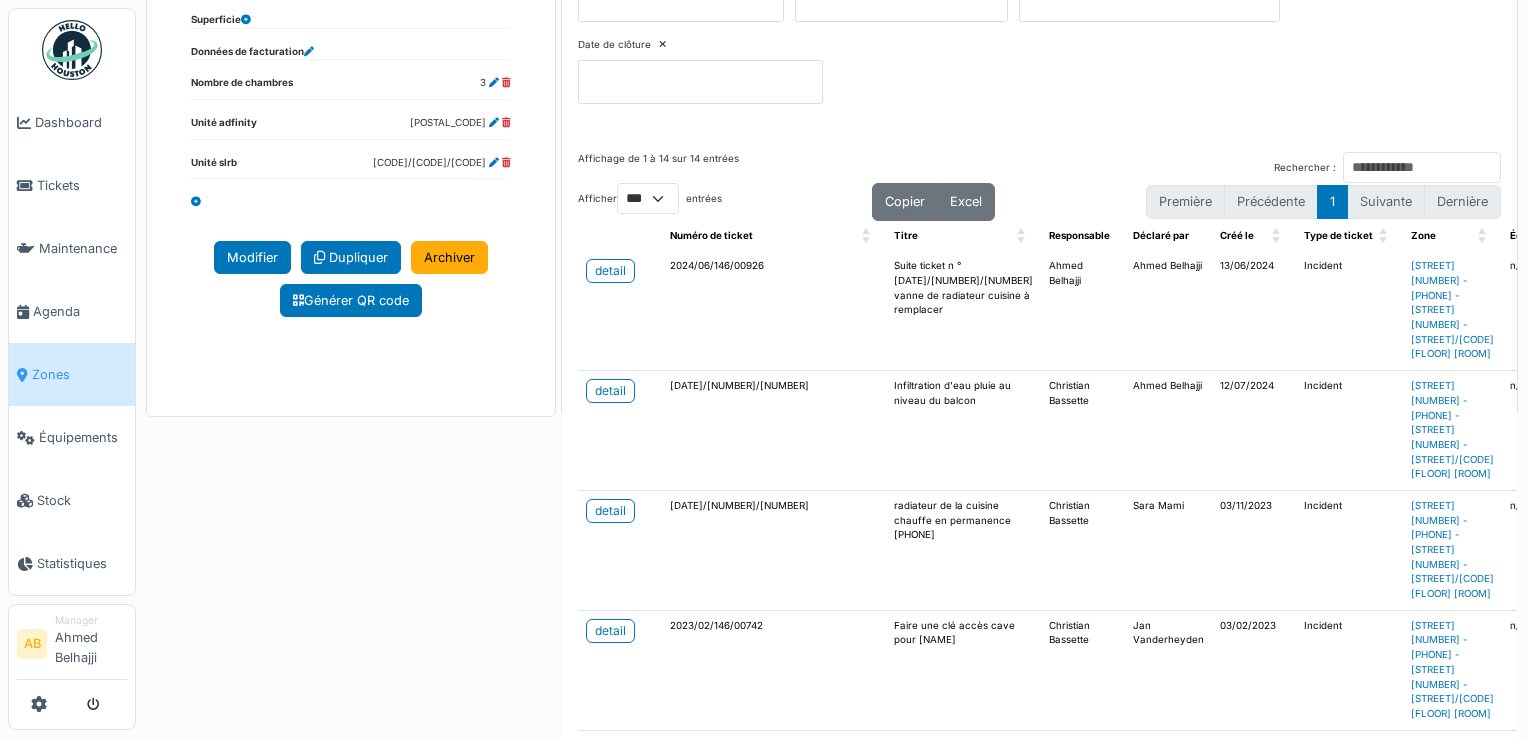 scroll, scrollTop: 464, scrollLeft: 0, axis: vertical 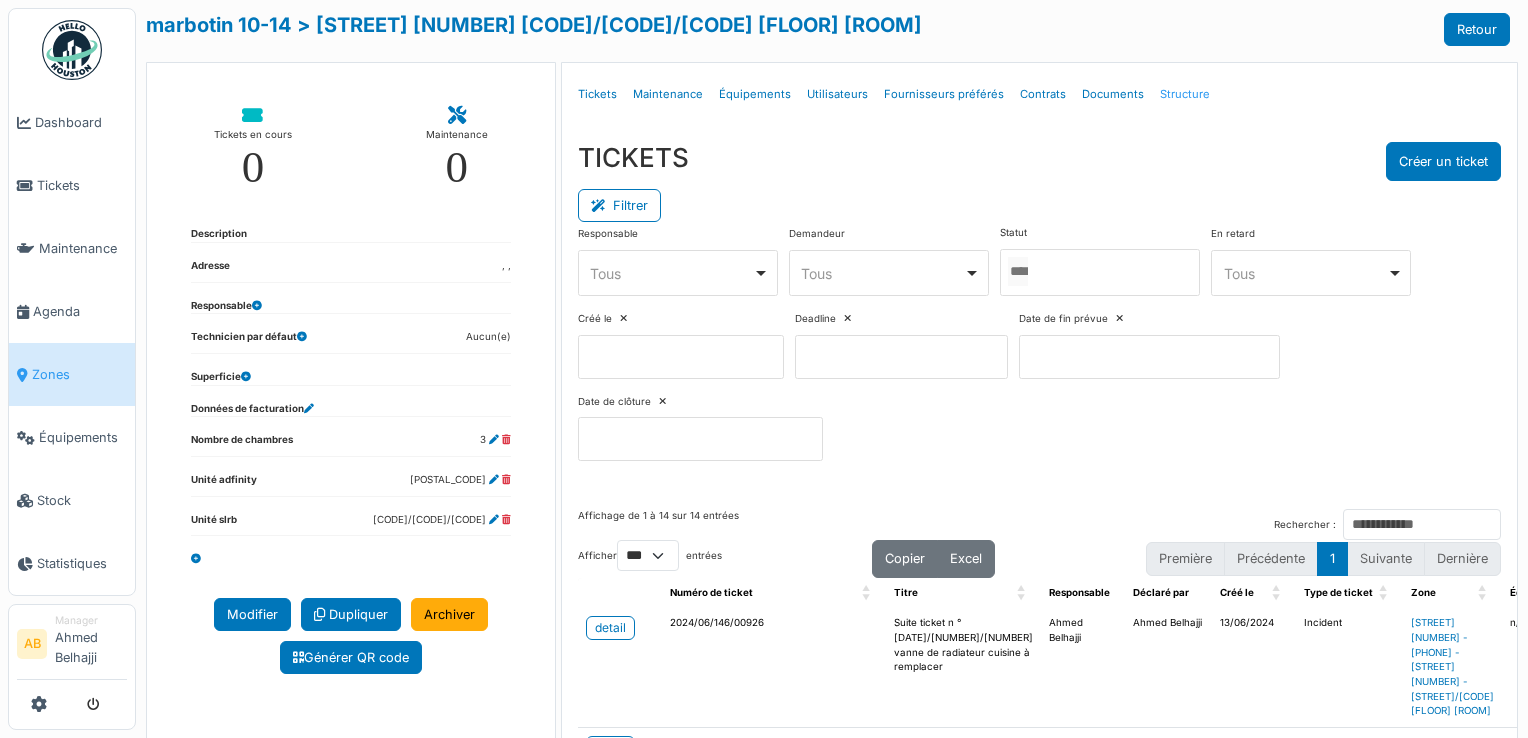 click on "Structure" at bounding box center [1185, 94] 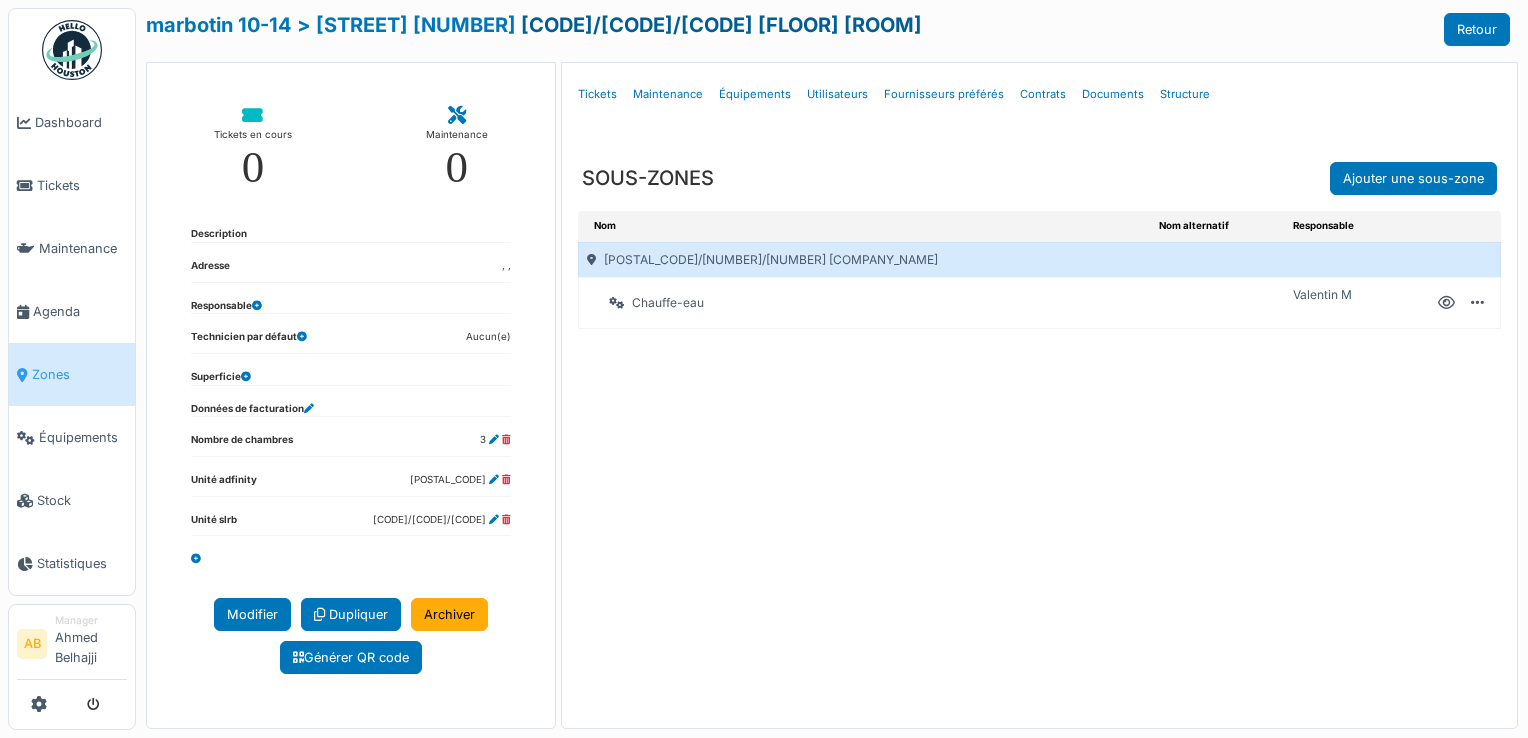 click on "[CODE]/[CODE]/[CODE] [FLOOR] [ROOM]" at bounding box center (721, 25) 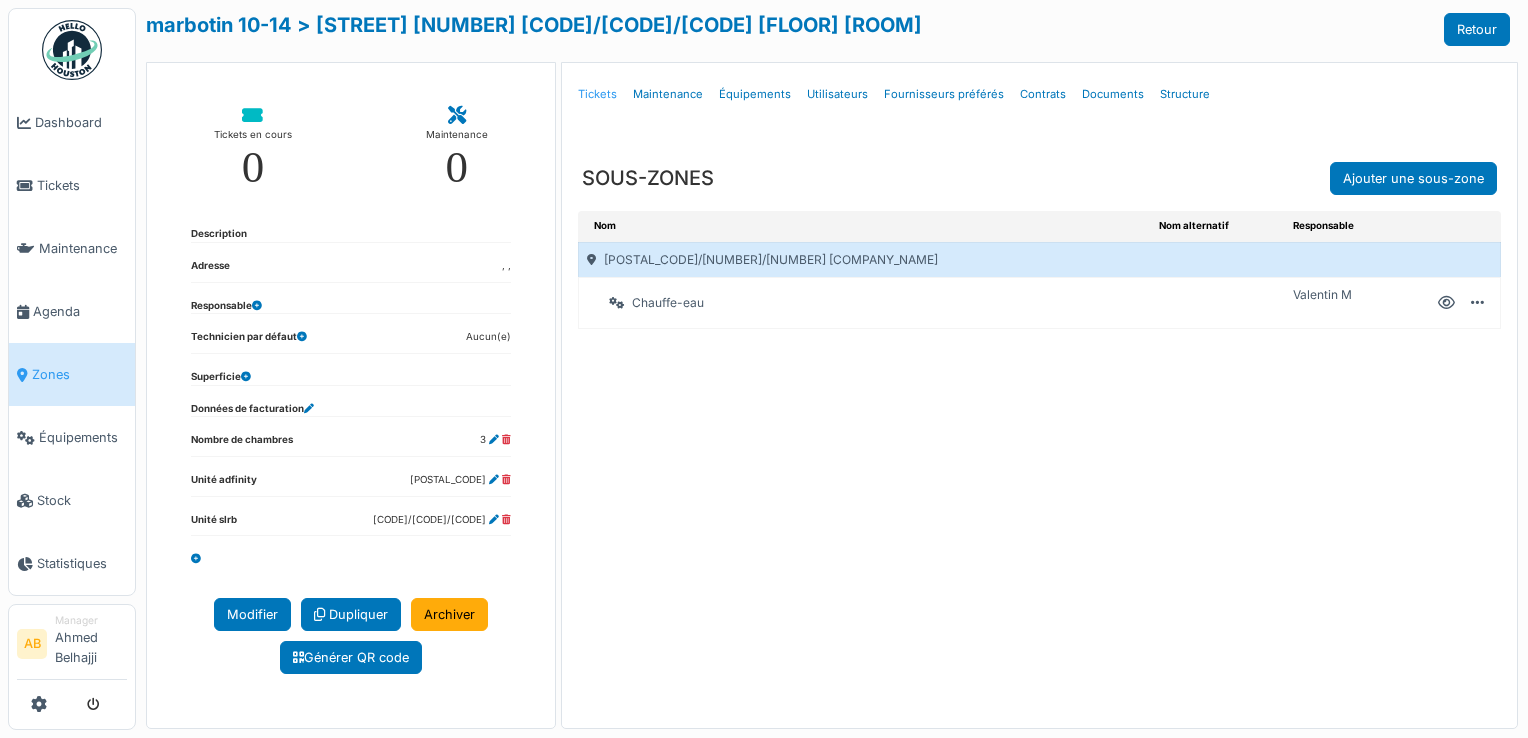 click on "Tickets" at bounding box center (597, 94) 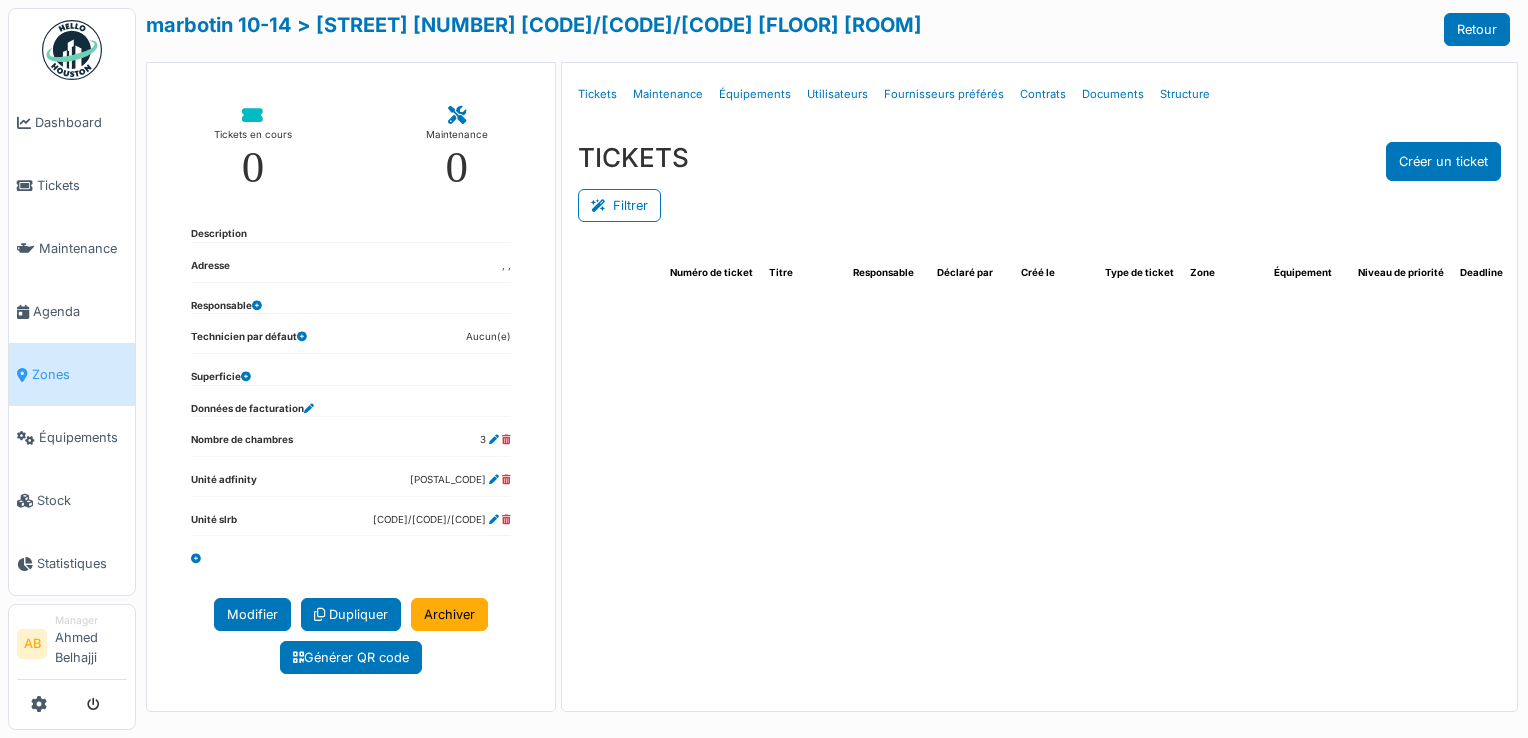 select on "***" 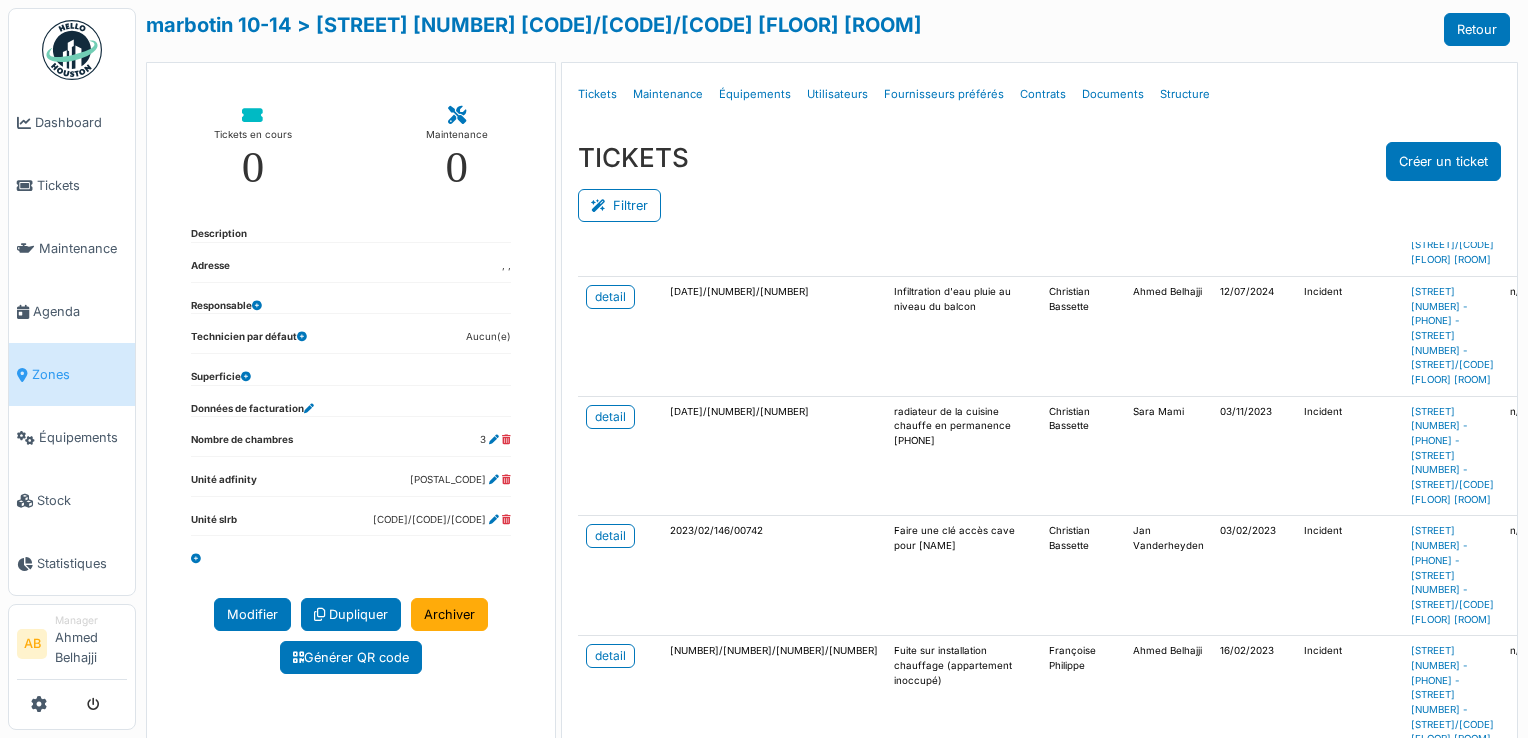 scroll, scrollTop: 600, scrollLeft: 0, axis: vertical 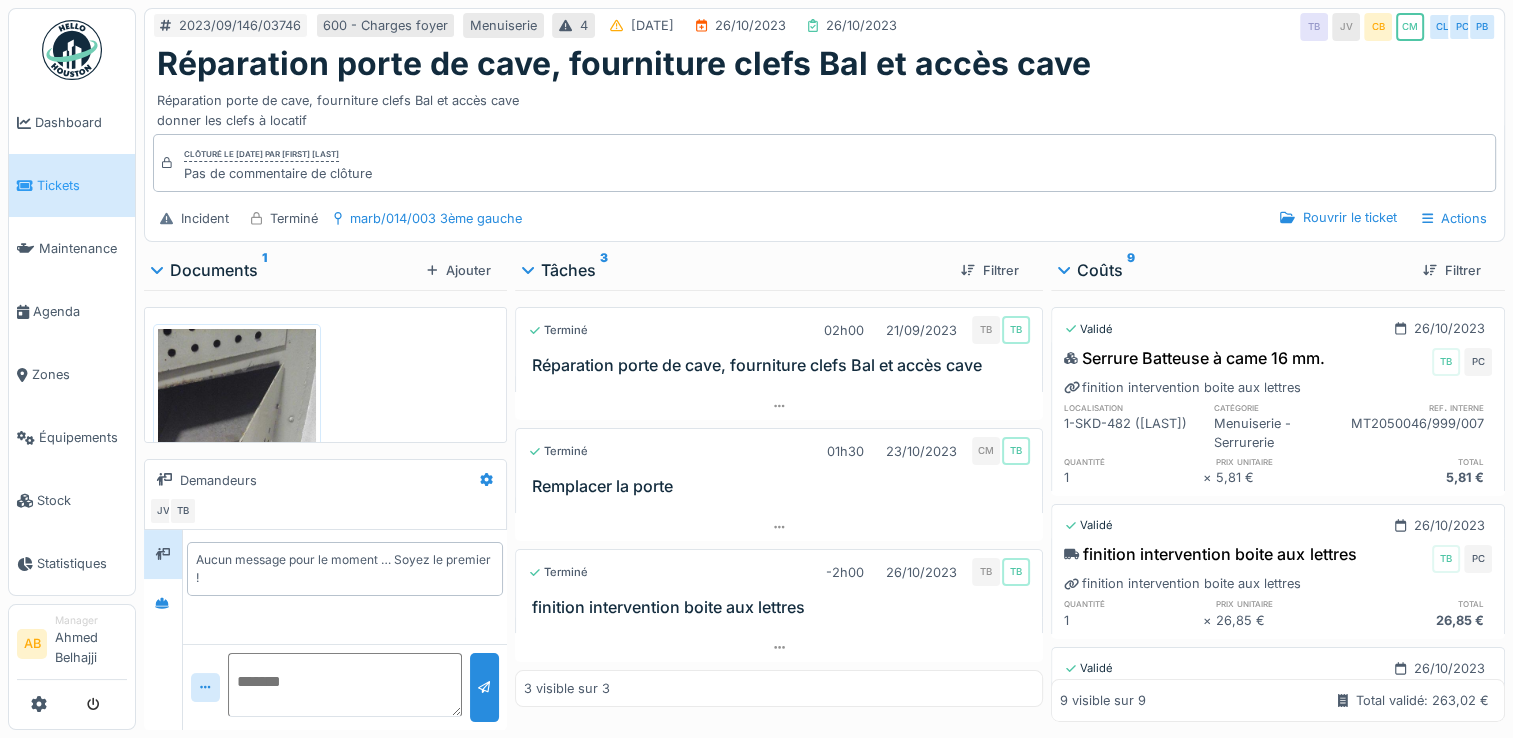 click on "Documents 1" at bounding box center (285, 270) 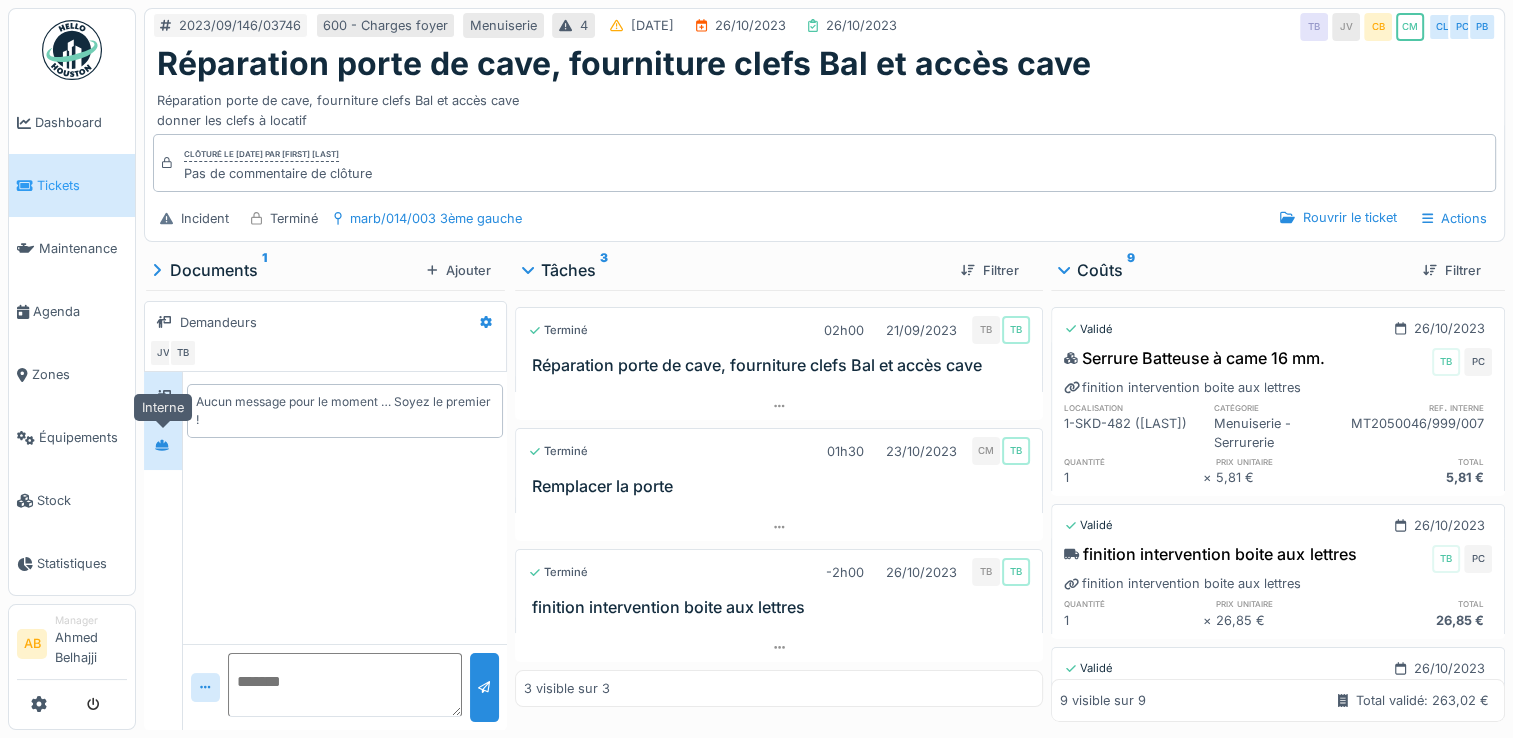 click 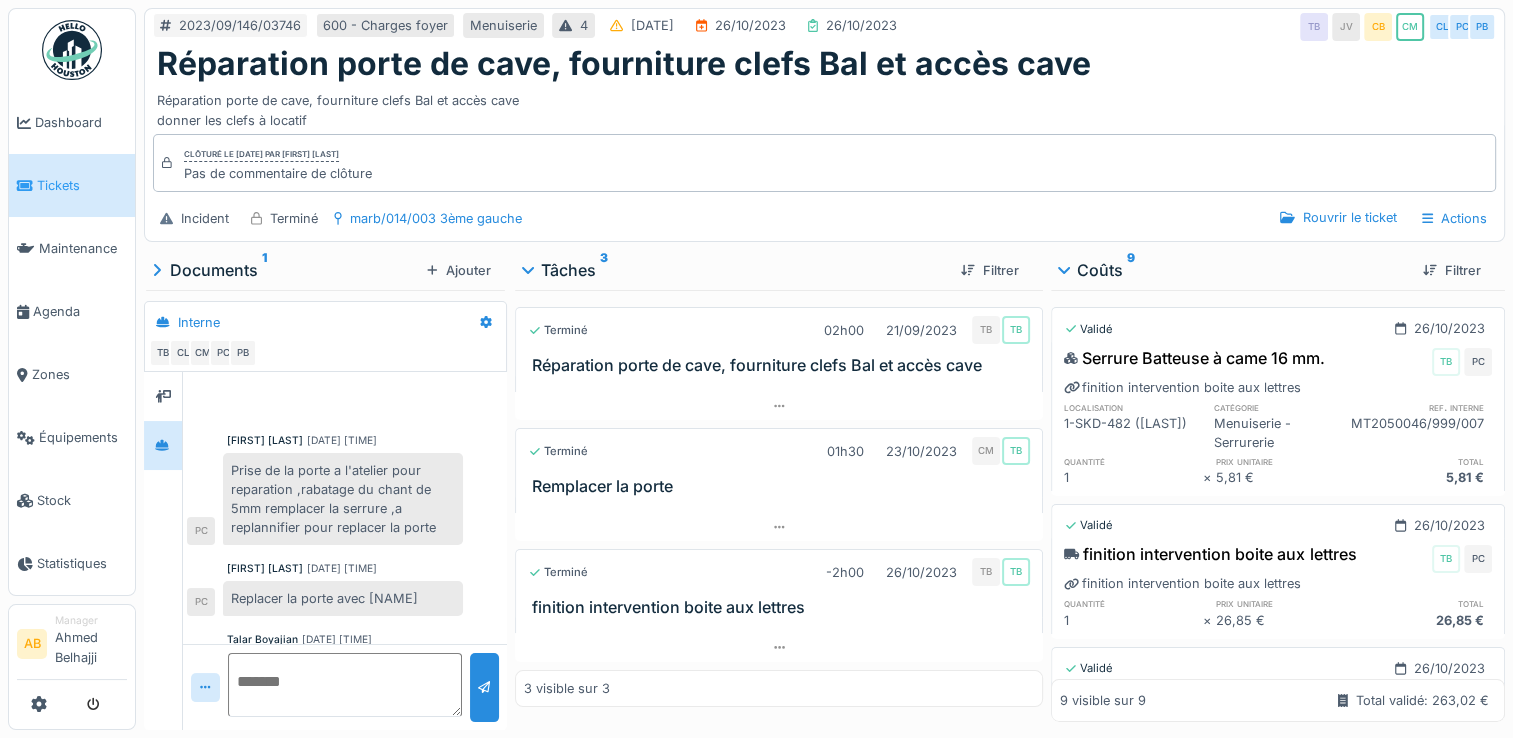scroll, scrollTop: 0, scrollLeft: 0, axis: both 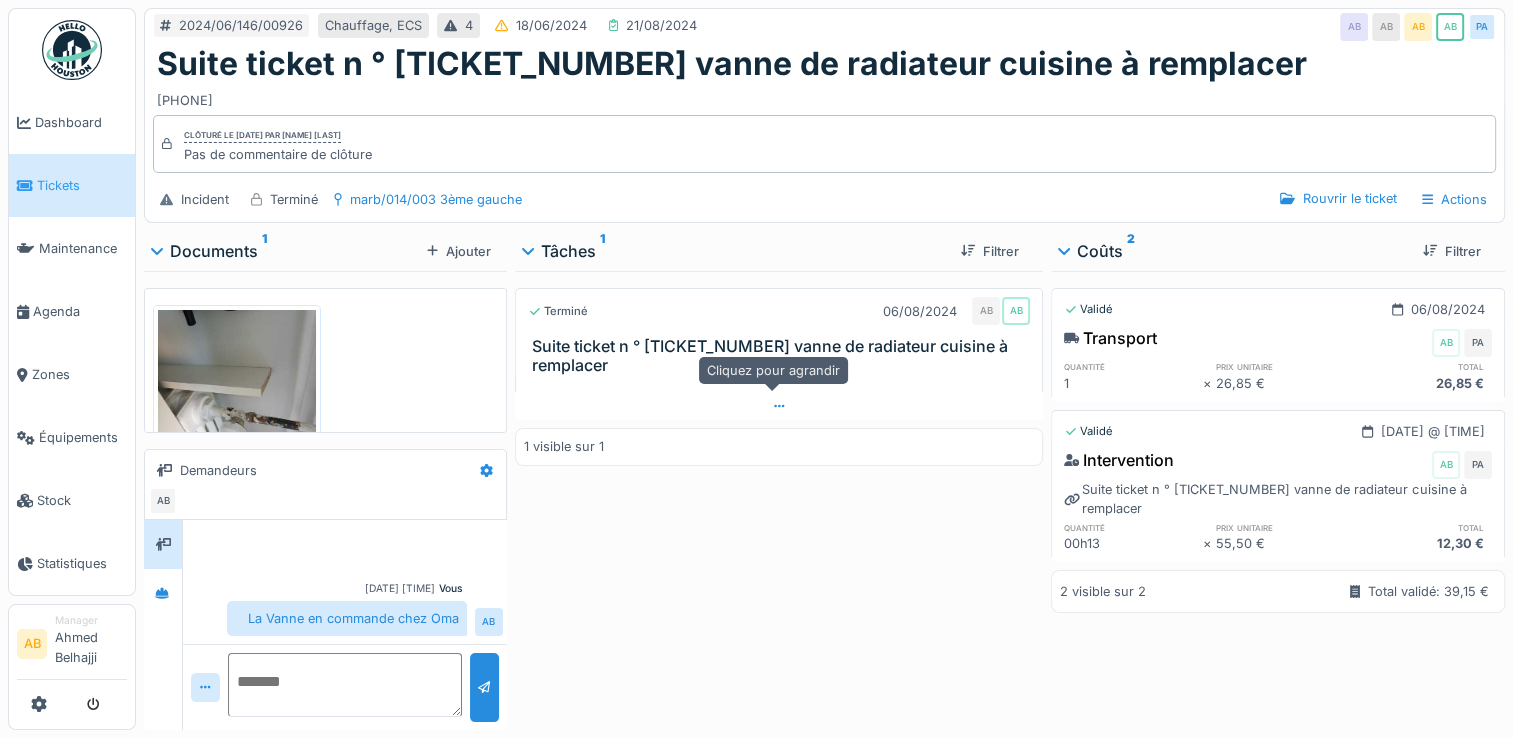 click at bounding box center [779, 406] 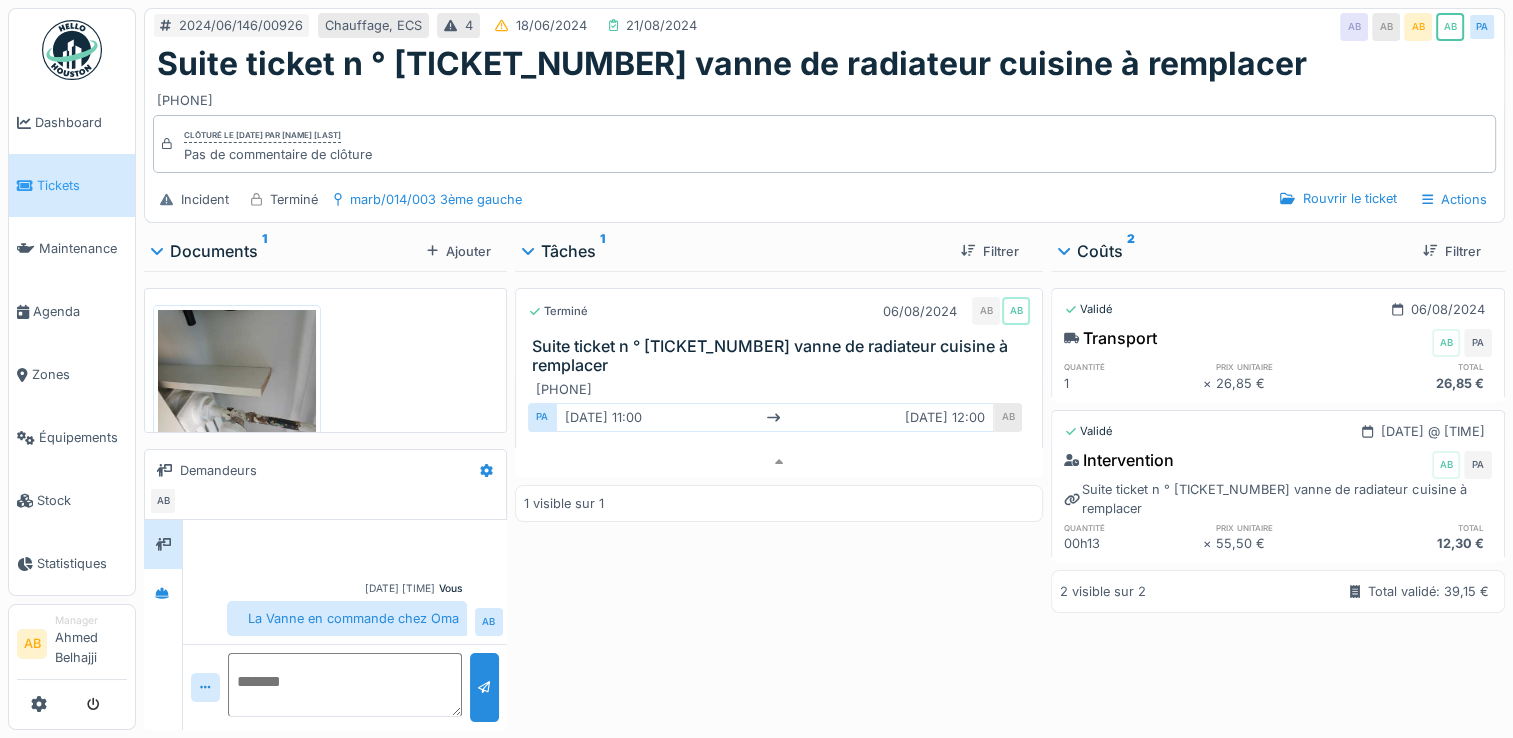 scroll, scrollTop: 15, scrollLeft: 0, axis: vertical 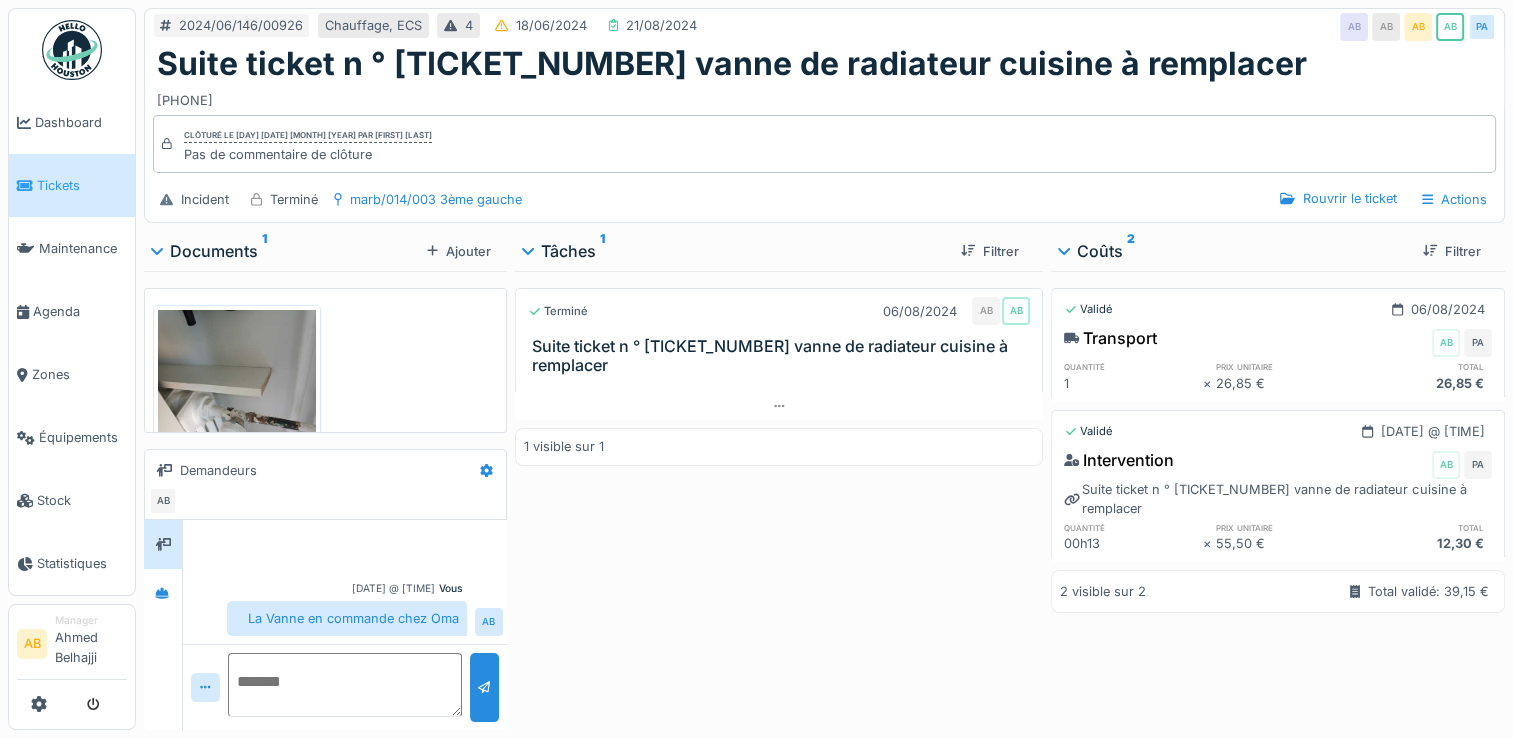 click on "Documents 1" at bounding box center [285, 251] 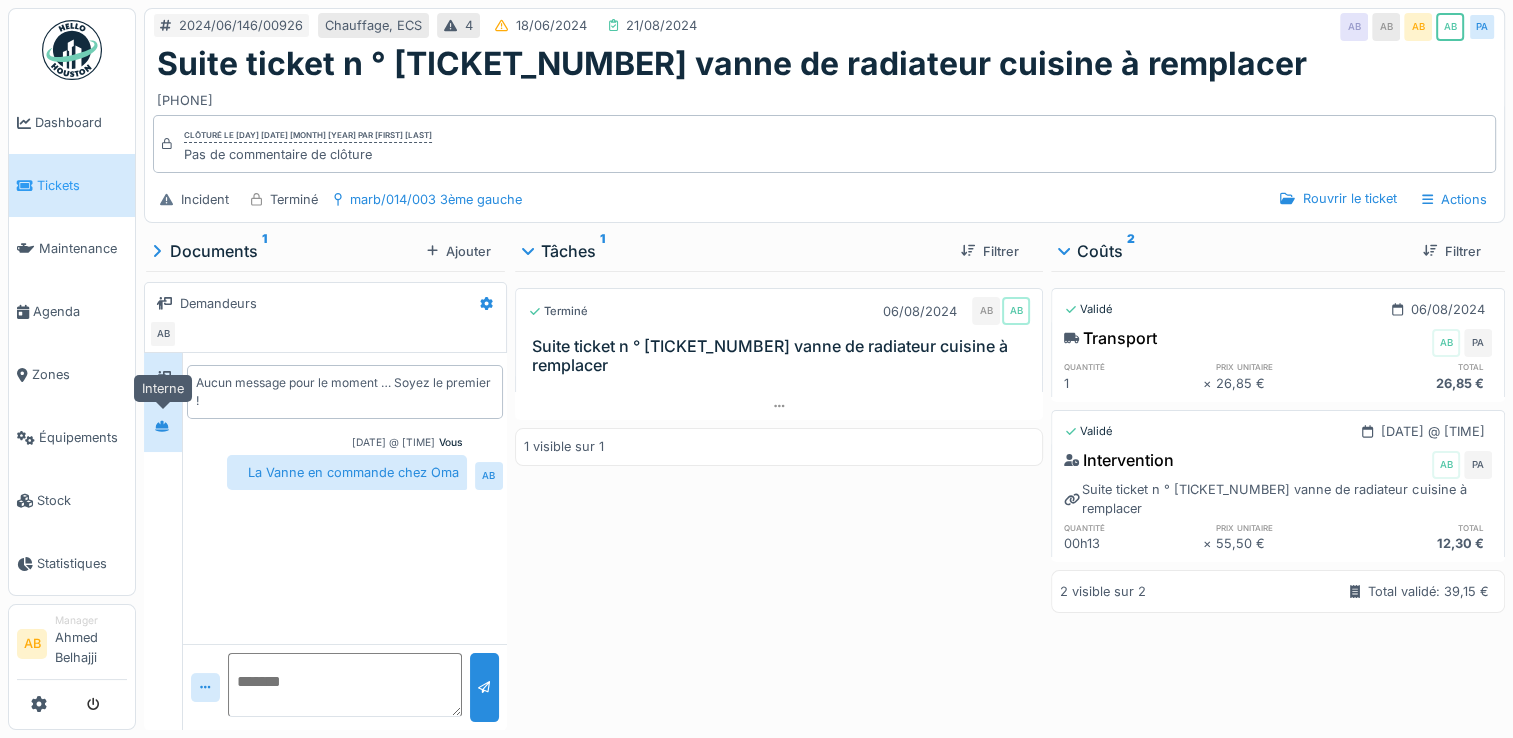 click 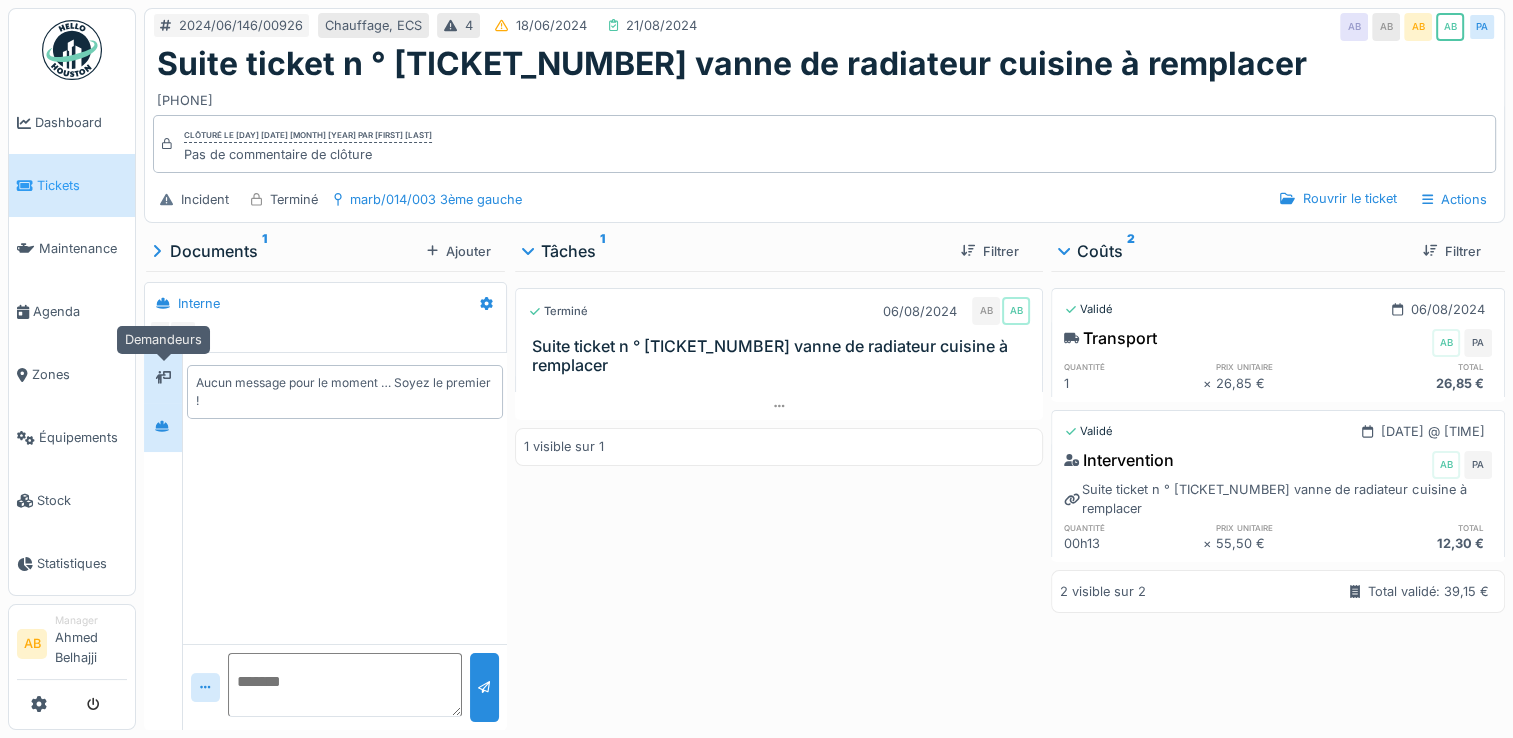 click at bounding box center [163, 377] 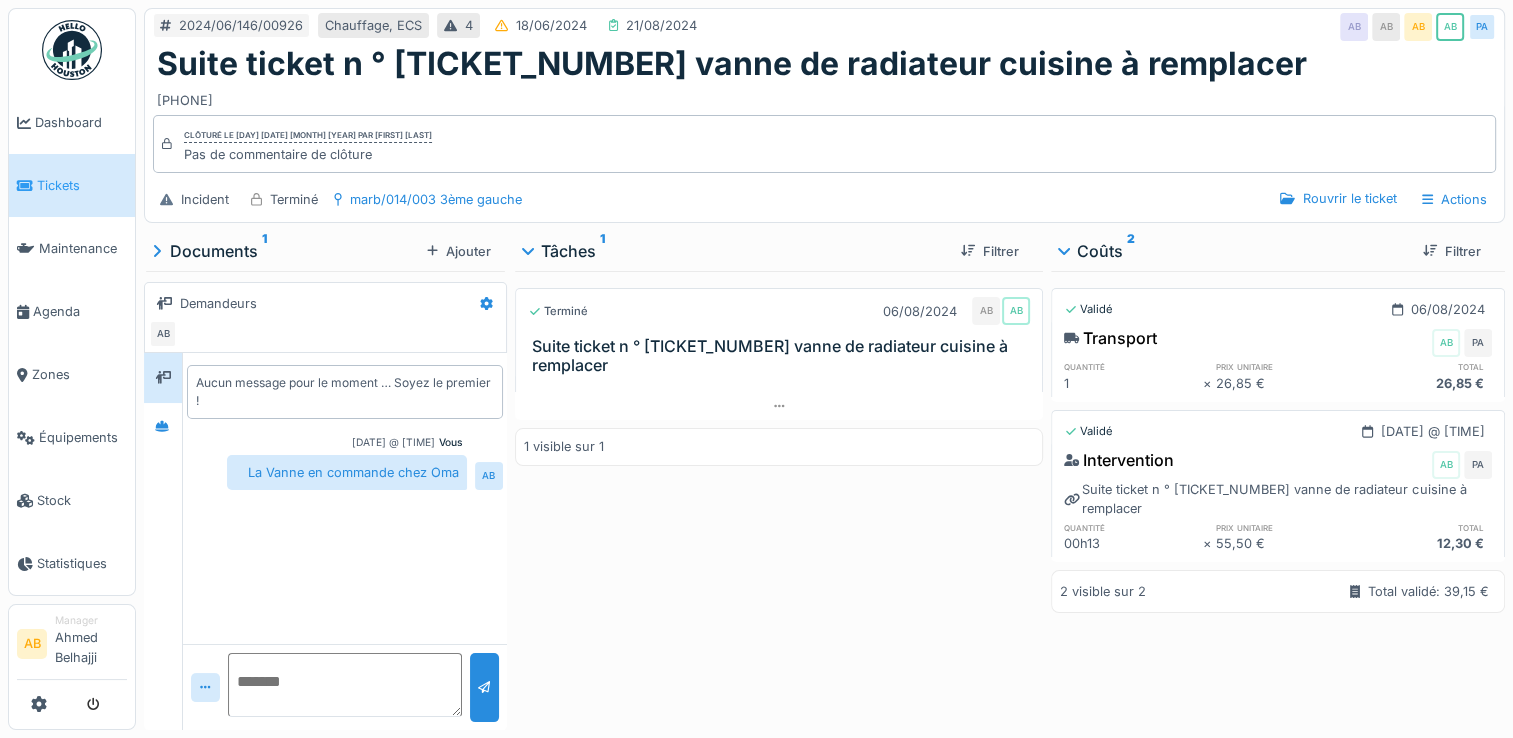 click at bounding box center [779, 384] 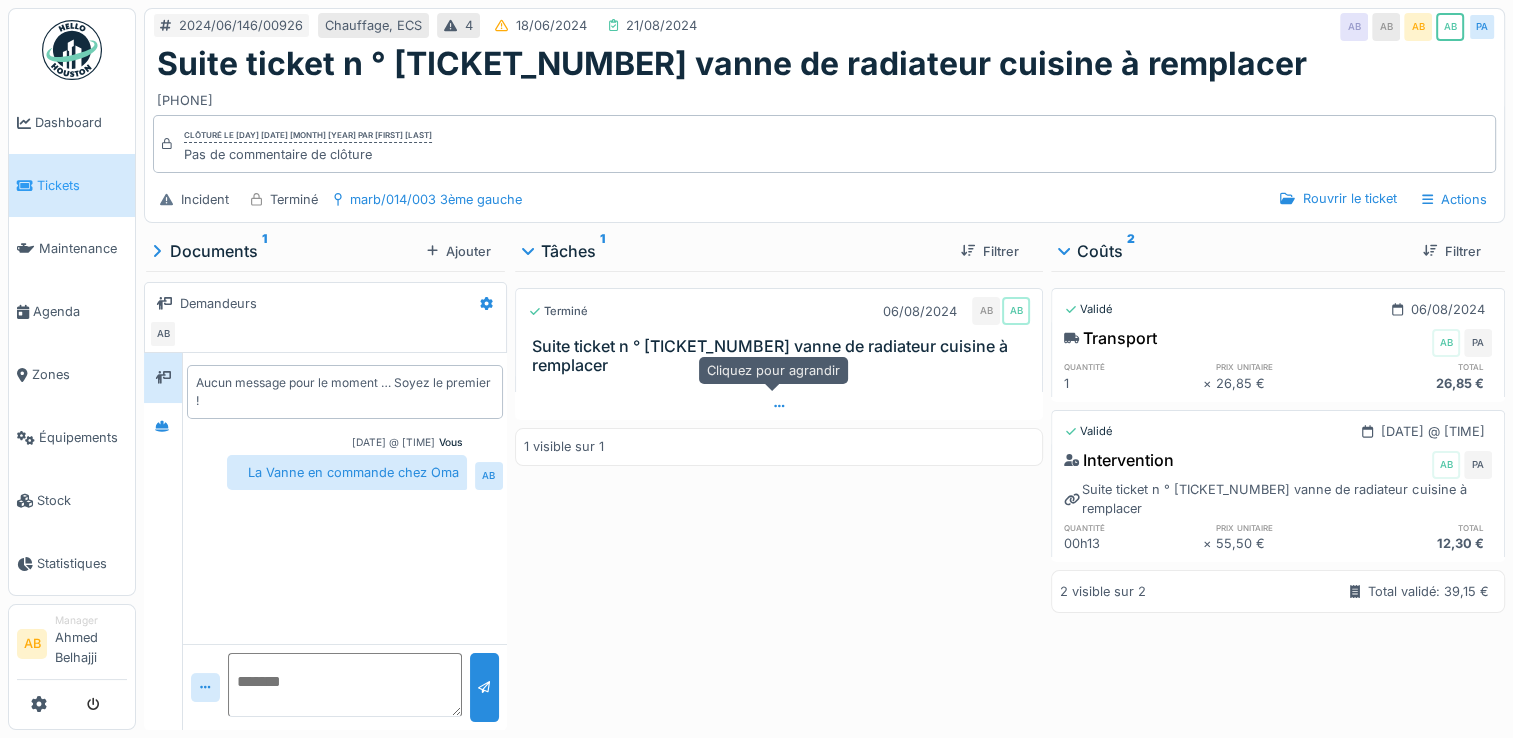click at bounding box center [779, 406] 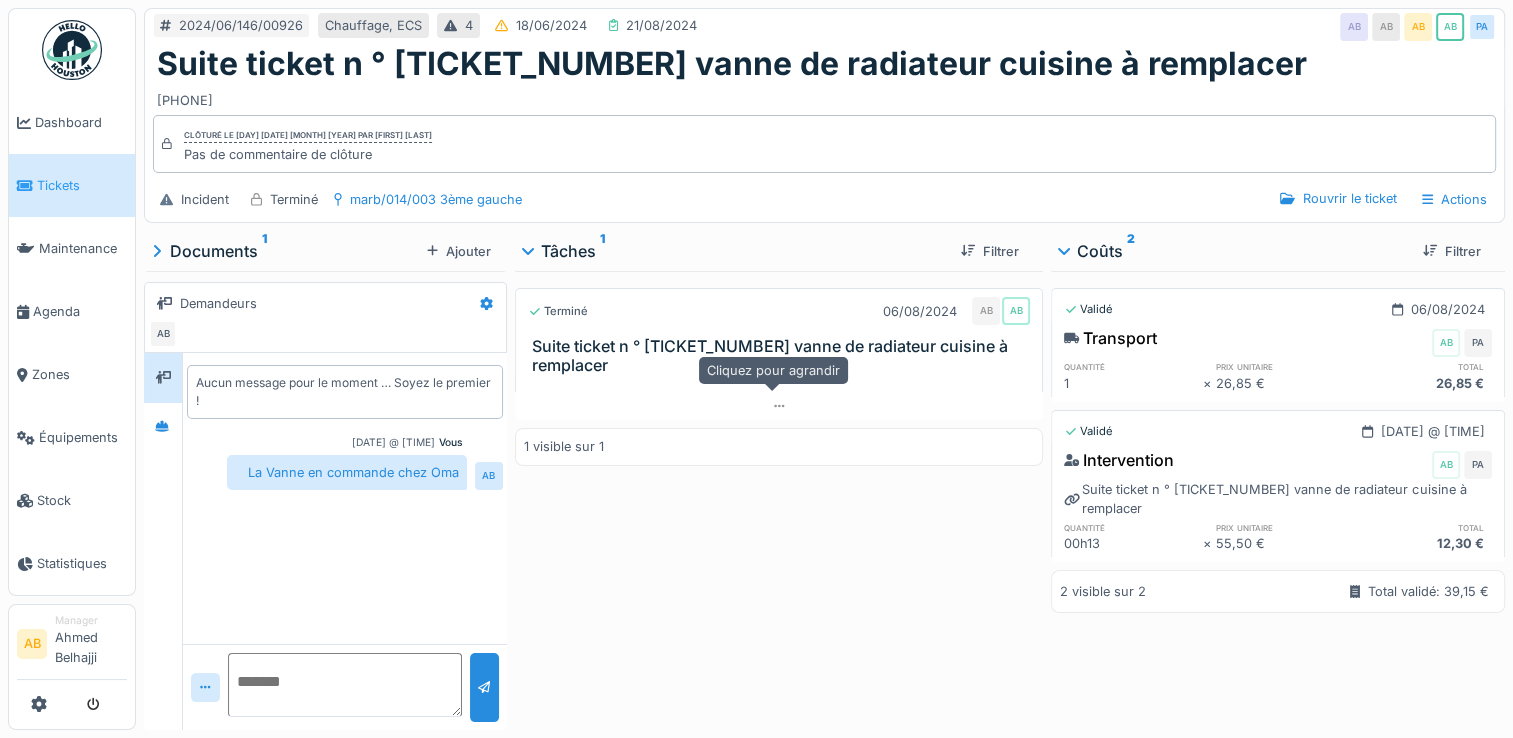 scroll, scrollTop: 15, scrollLeft: 0, axis: vertical 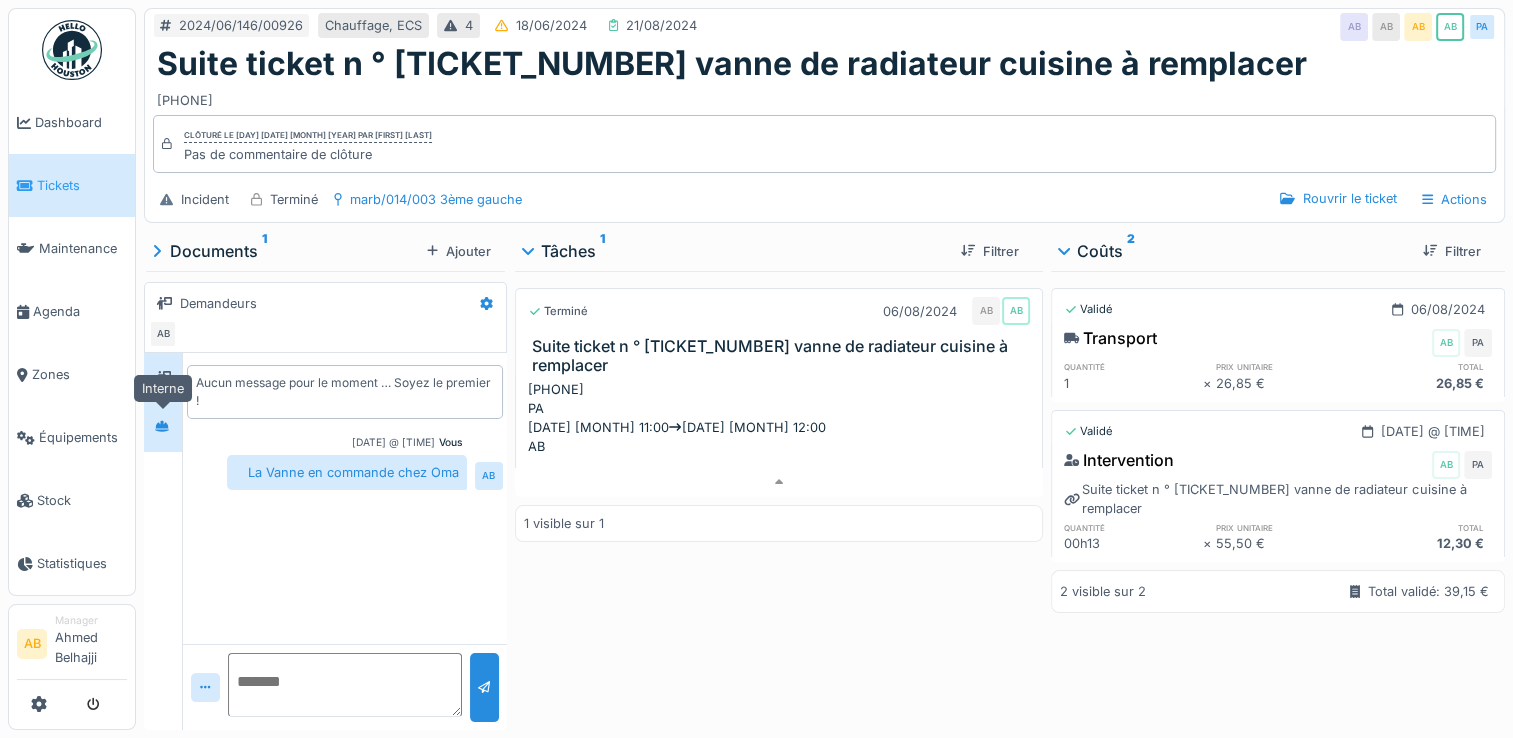 click at bounding box center (162, 427) 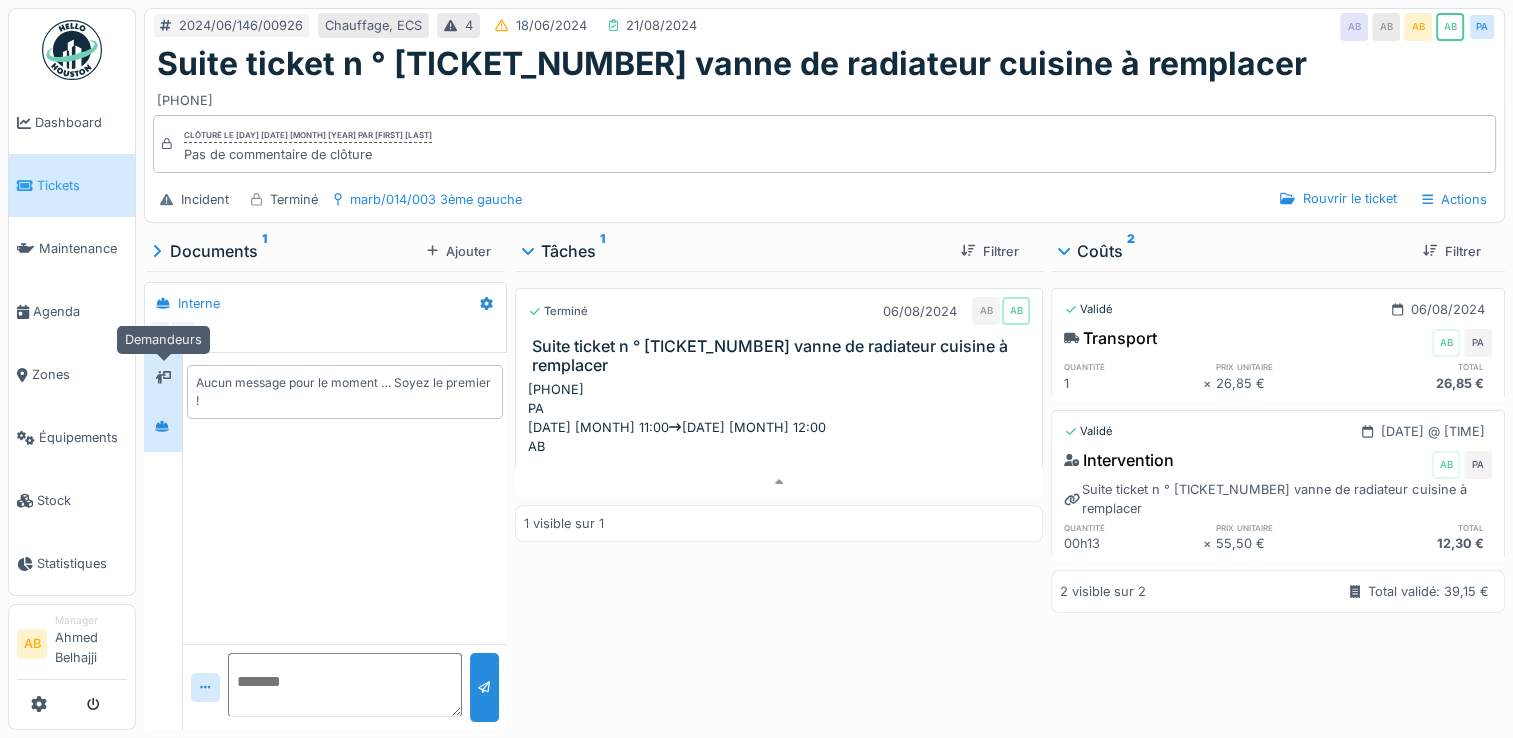 click at bounding box center [163, 377] 